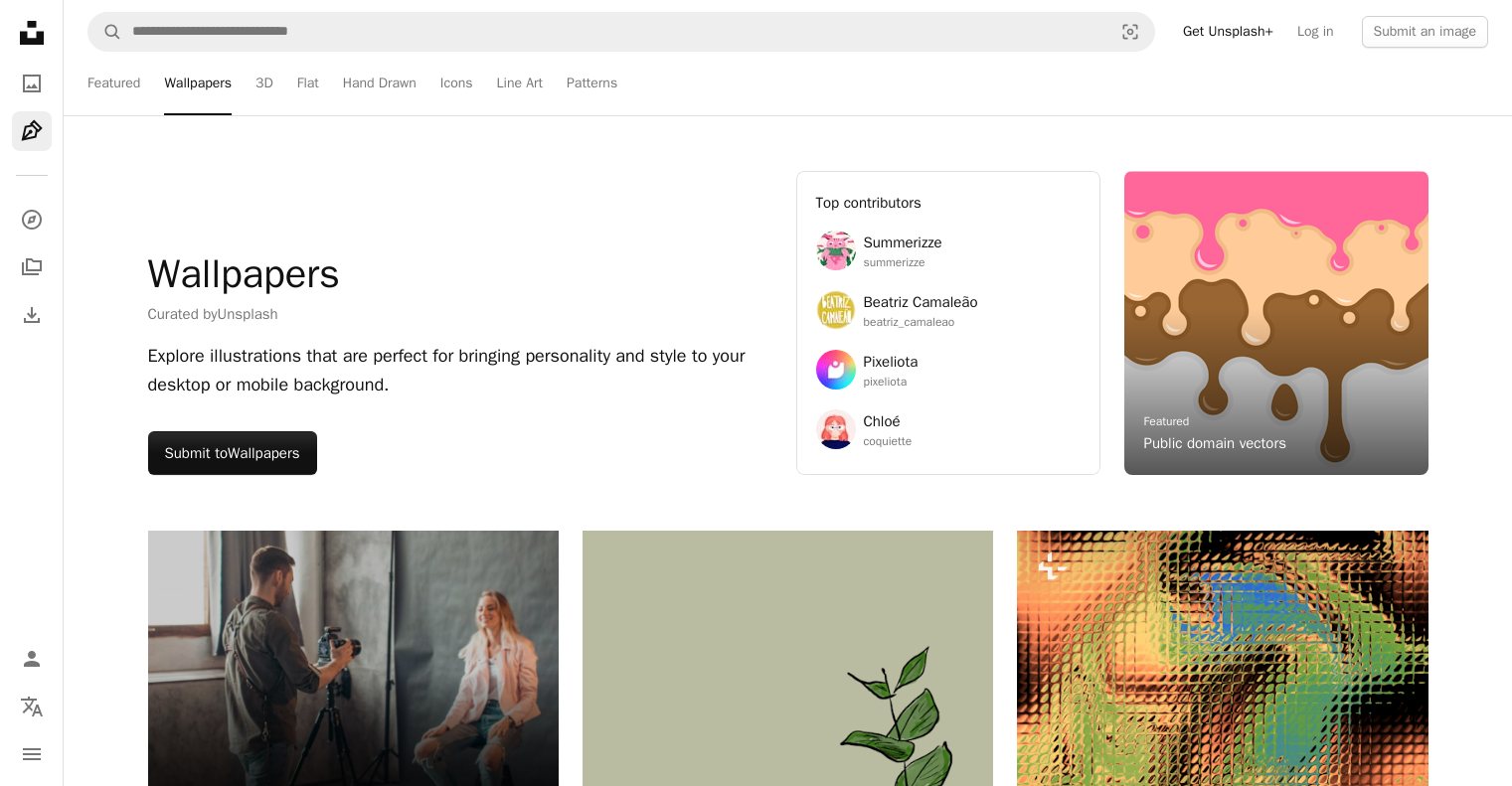 scroll, scrollTop: 2296, scrollLeft: 0, axis: vertical 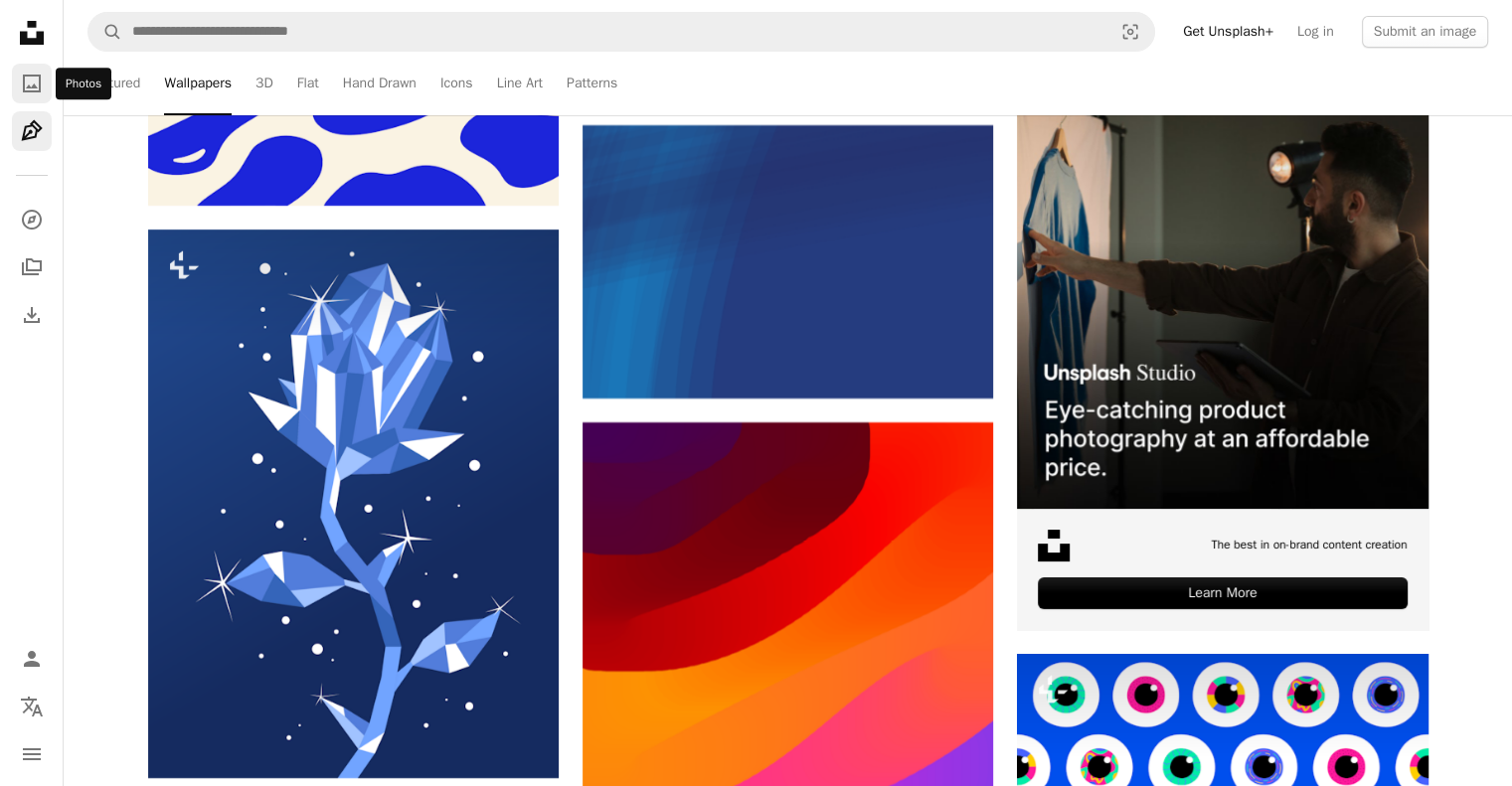 click on "A photo" 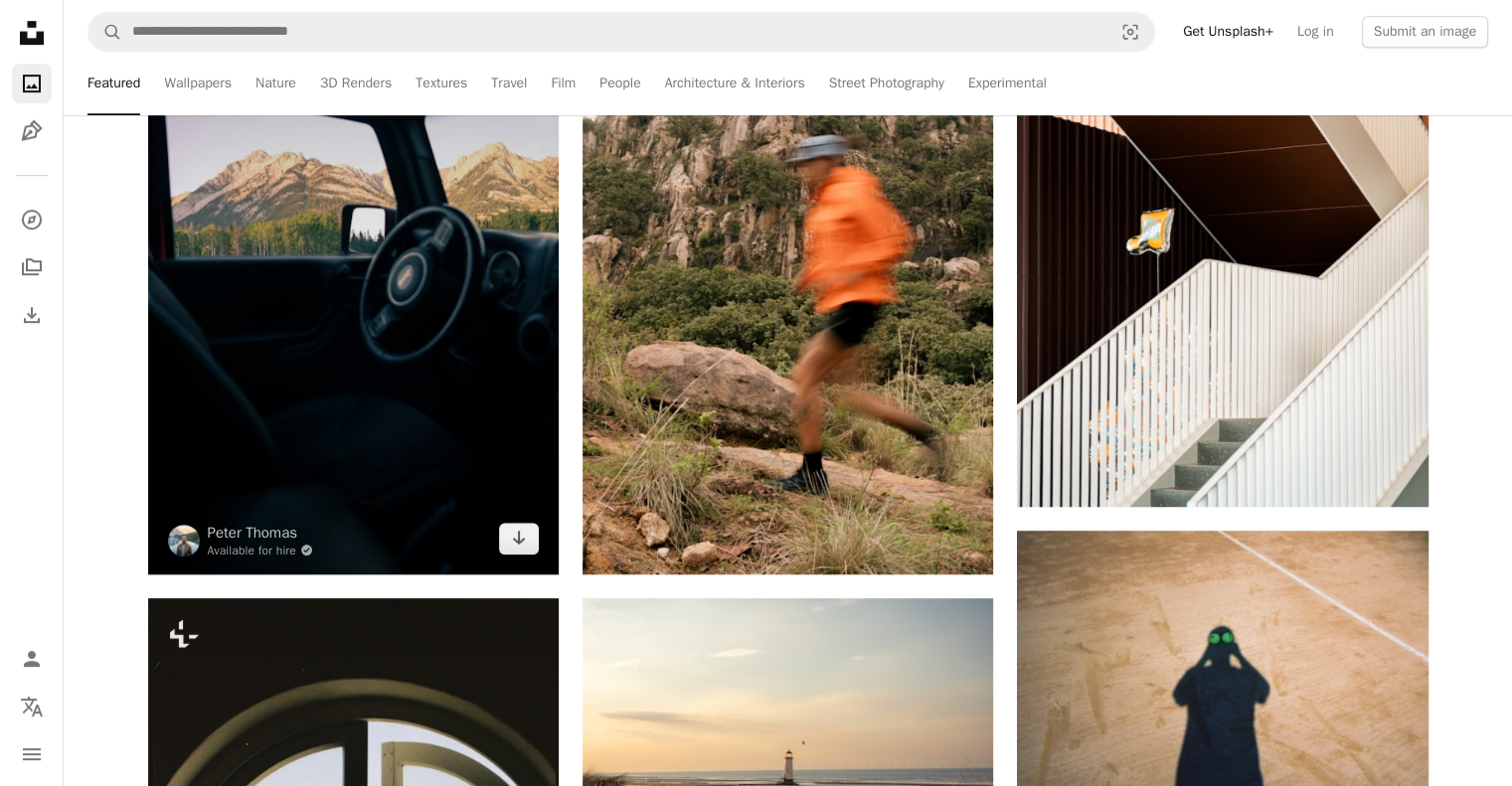 scroll, scrollTop: 1236, scrollLeft: 0, axis: vertical 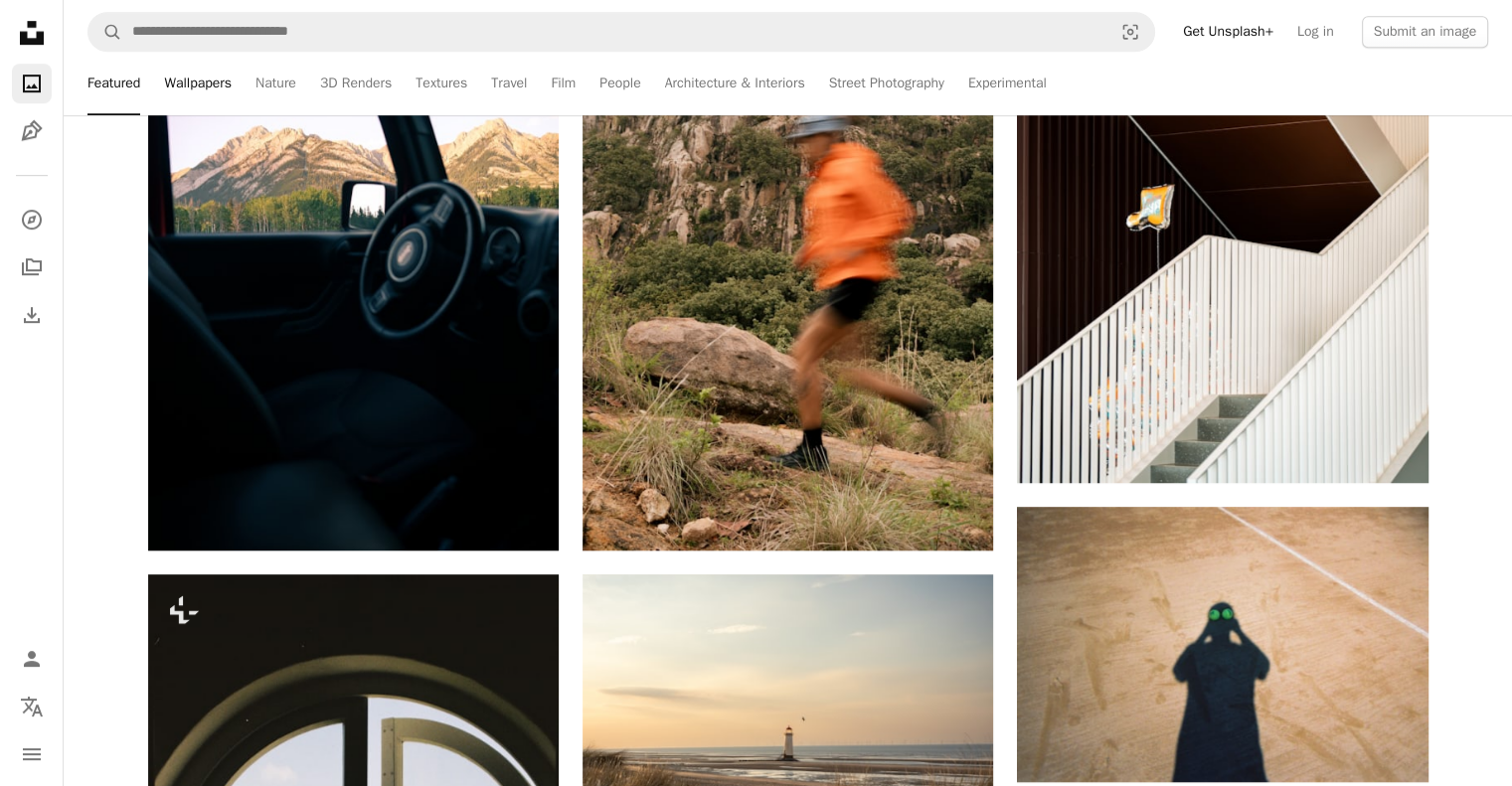 click on "Wallpapers" at bounding box center (198, 83) 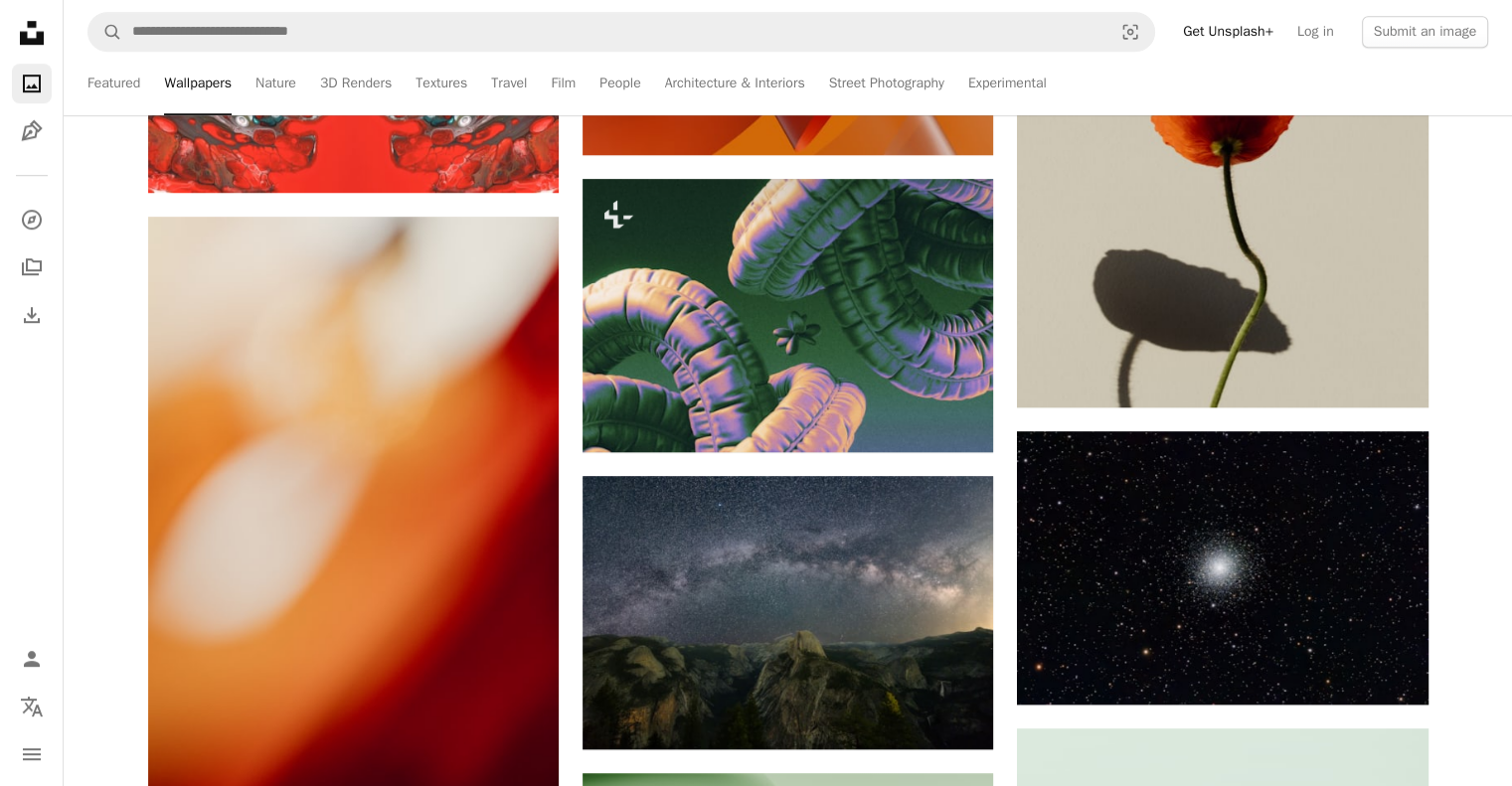 scroll, scrollTop: 1650, scrollLeft: 0, axis: vertical 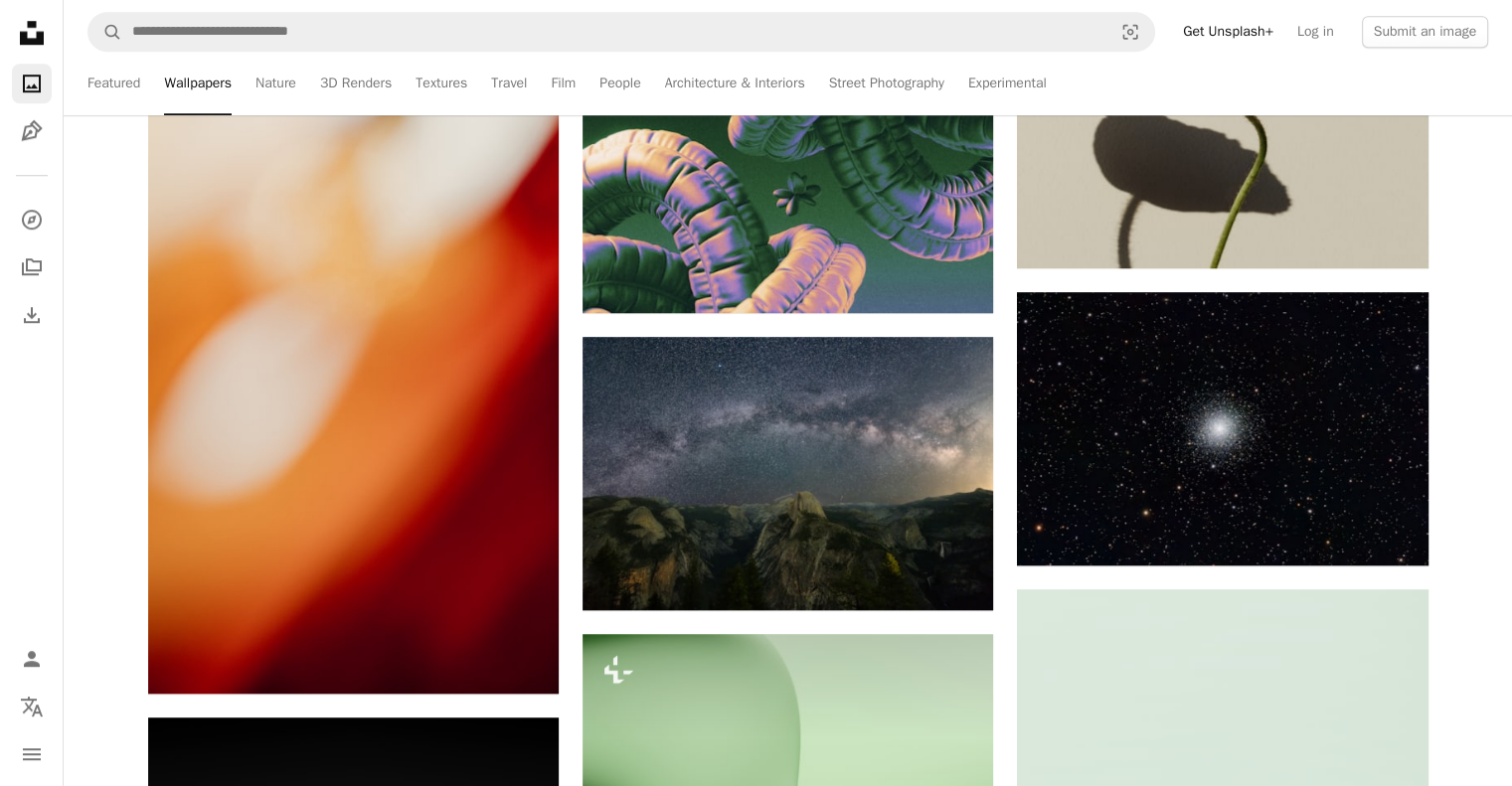 click 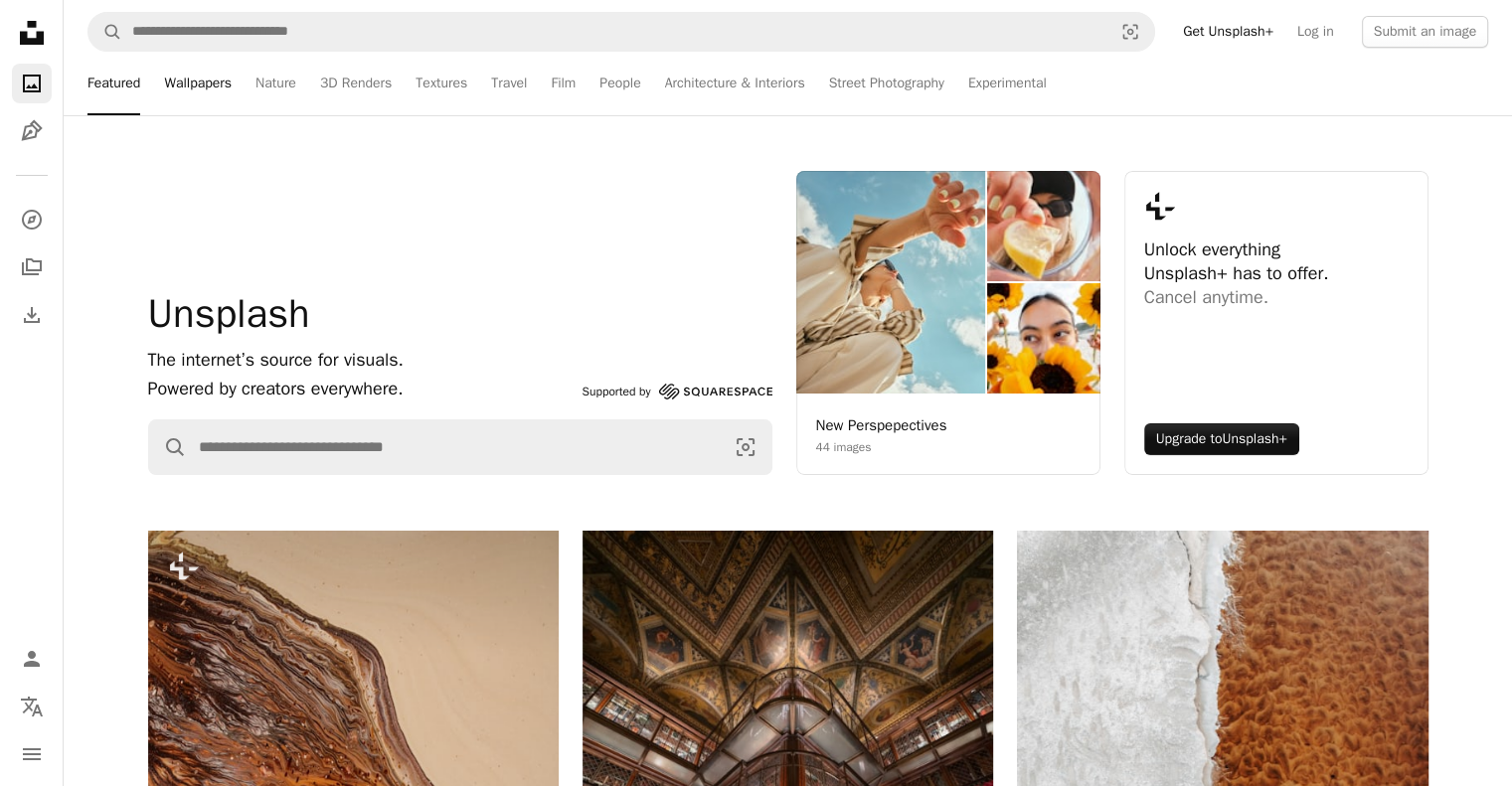 click on "Wallpapers" at bounding box center [198, 83] 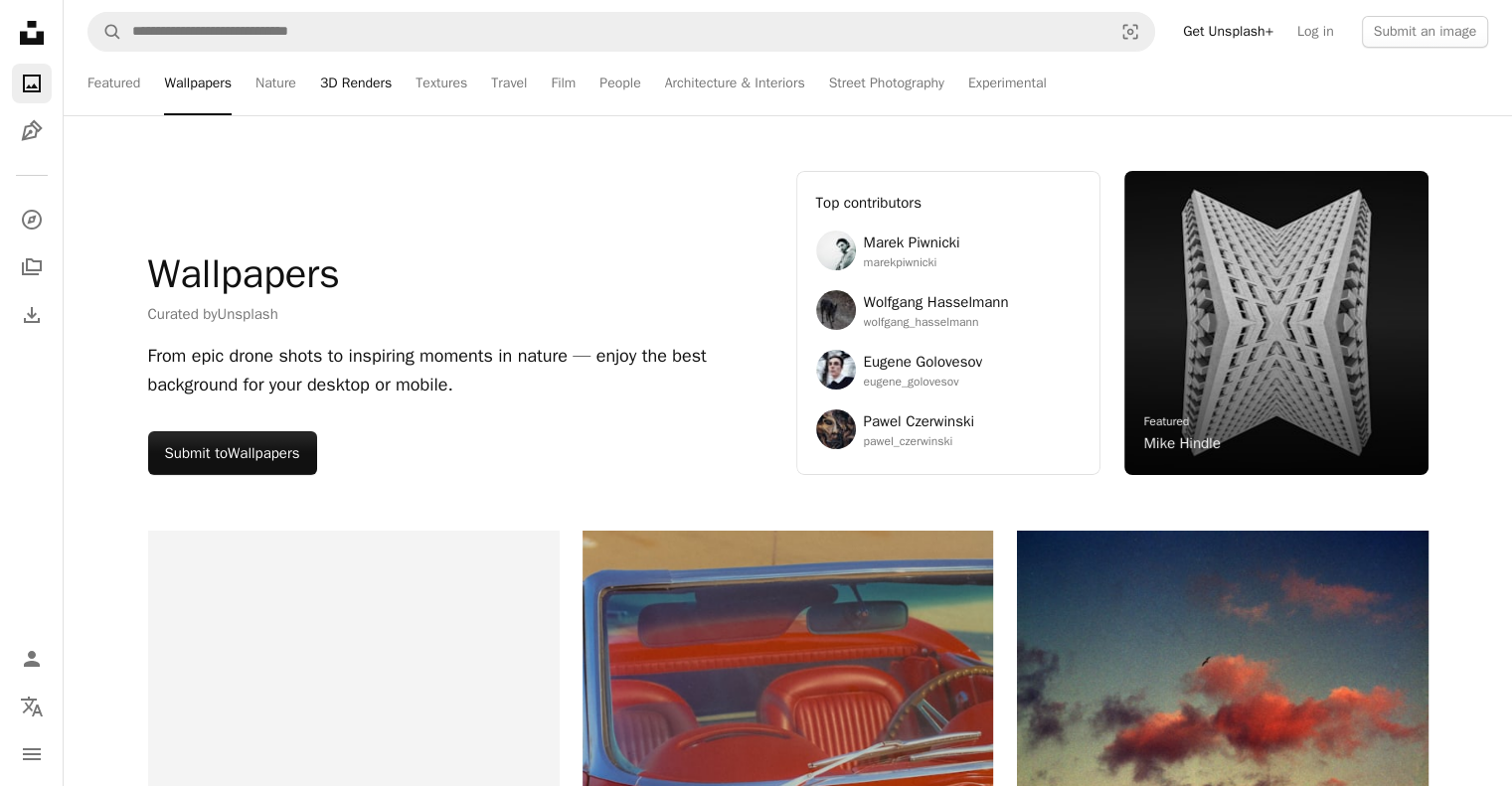 click on "3D Renders" at bounding box center [356, 83] 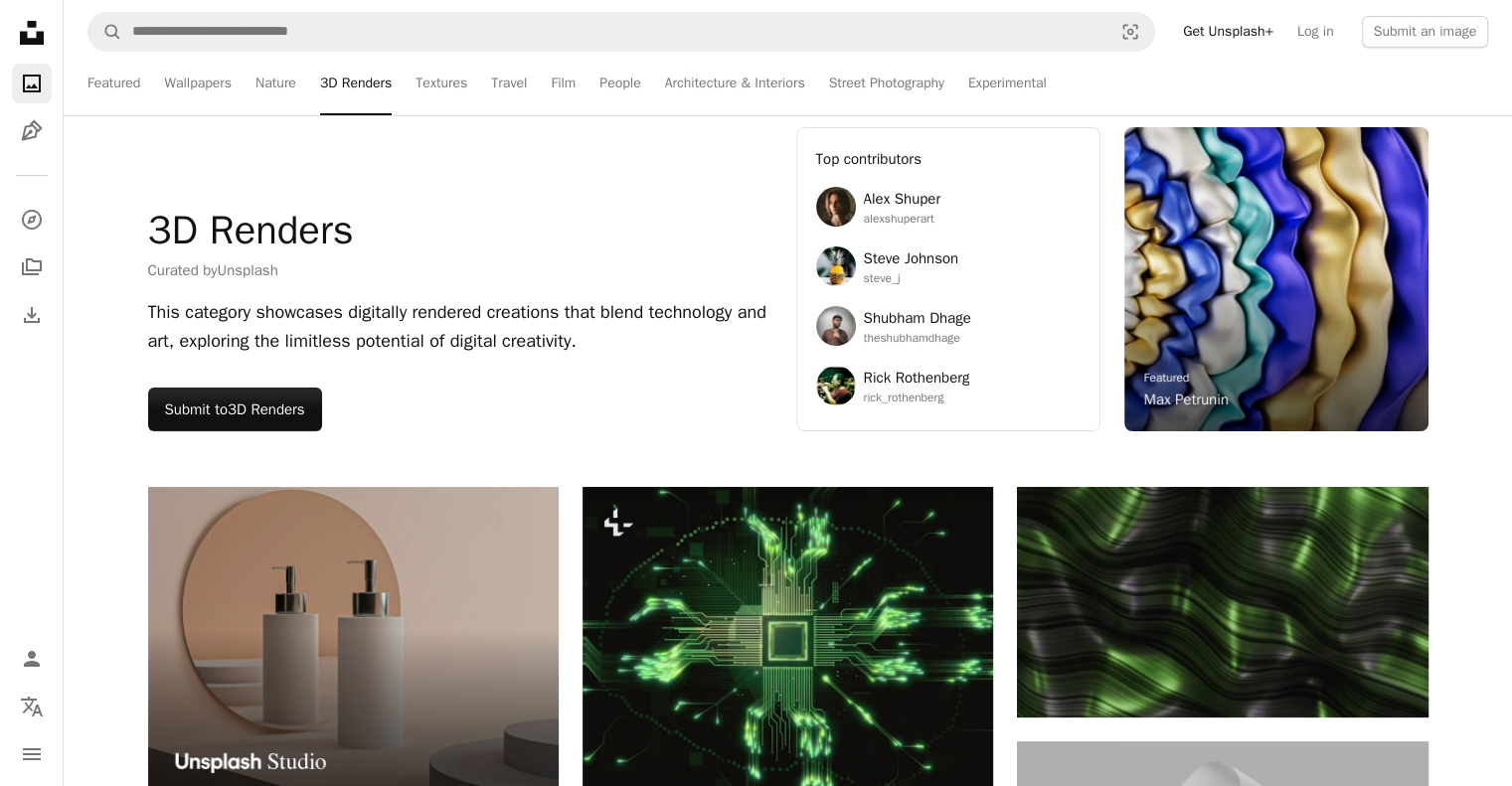 scroll, scrollTop: 42, scrollLeft: 0, axis: vertical 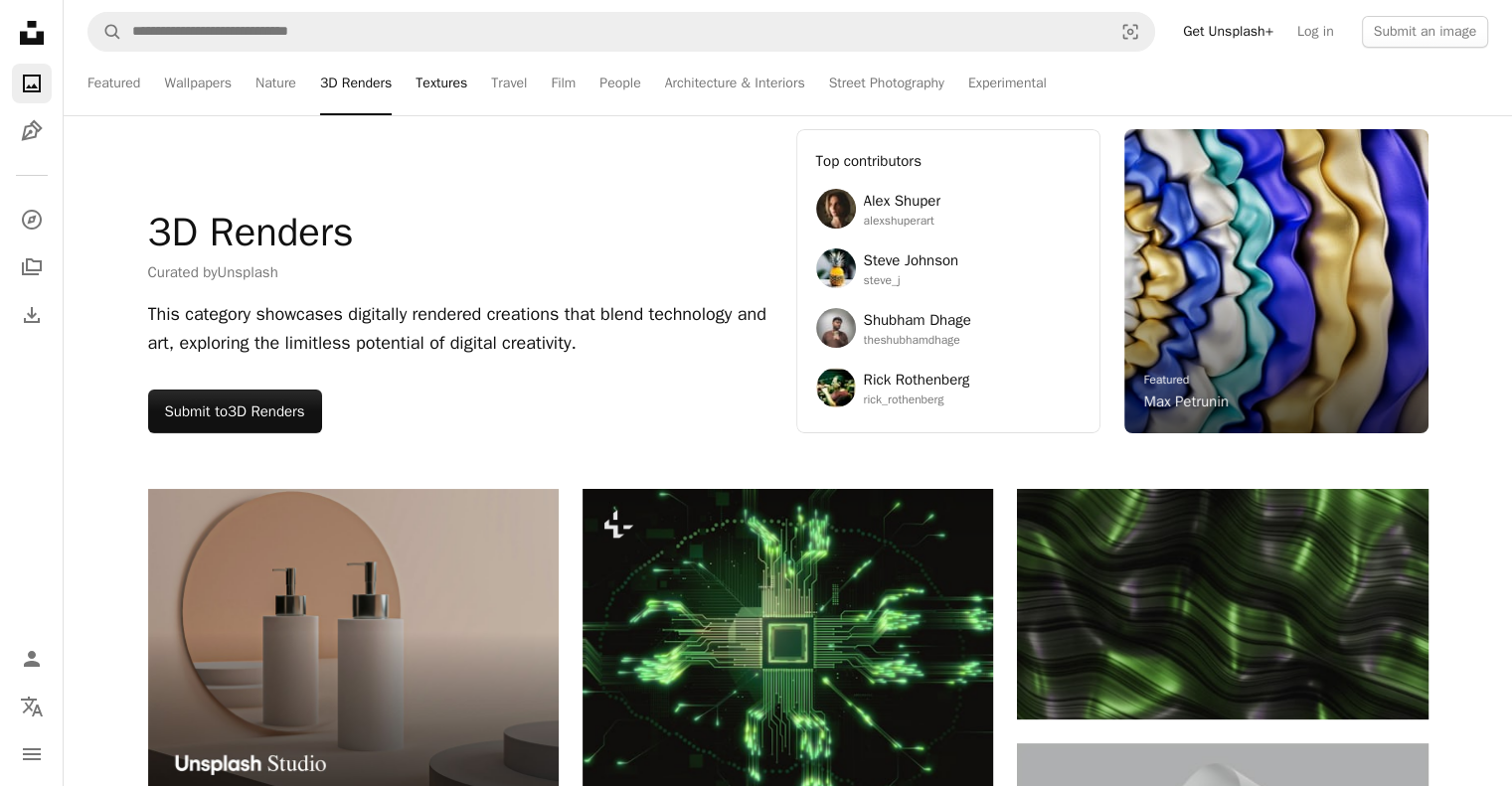 click on "Textures" at bounding box center (441, 83) 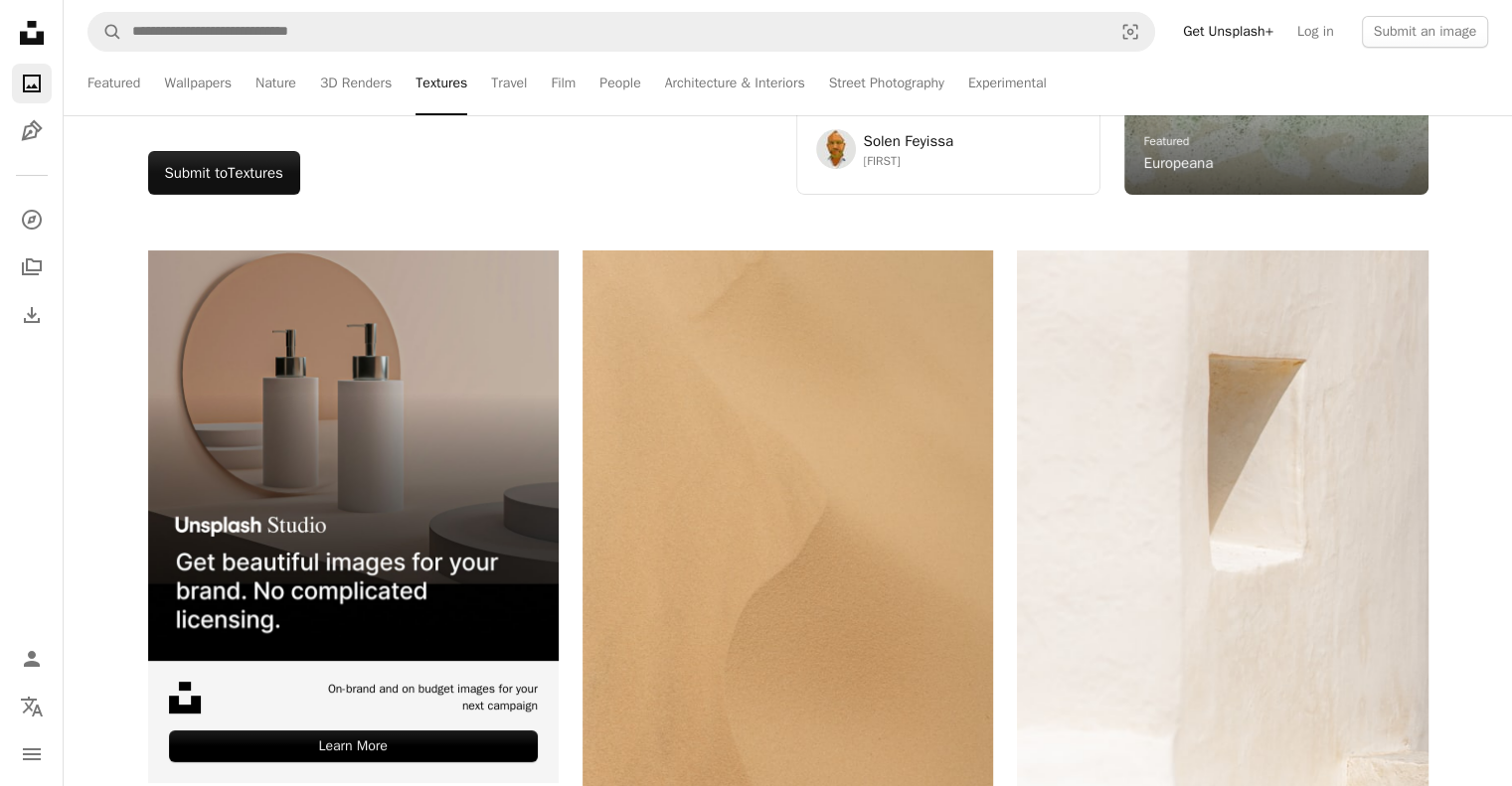 scroll, scrollTop: 281, scrollLeft: 0, axis: vertical 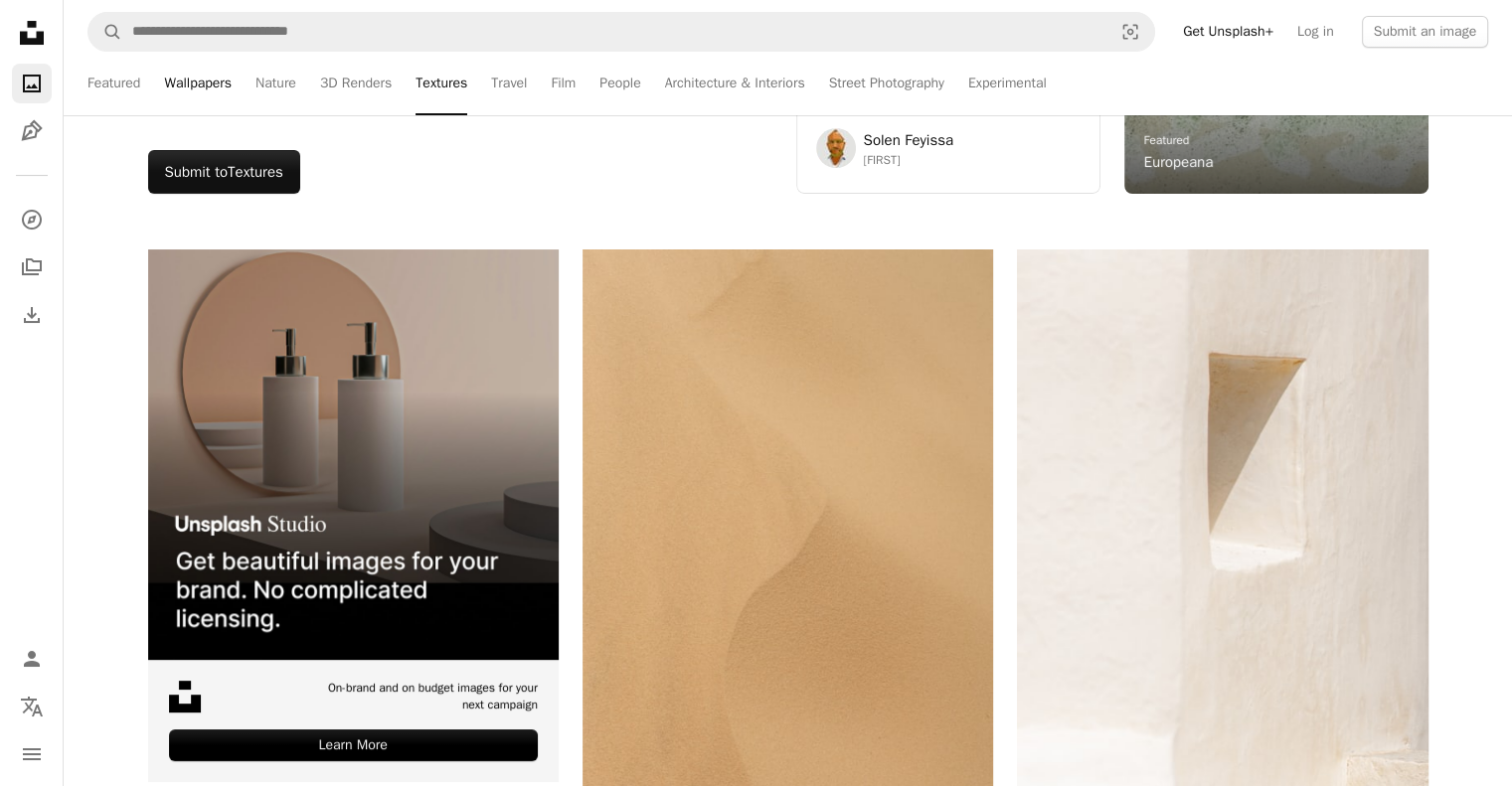 click on "Wallpapers" at bounding box center [198, 83] 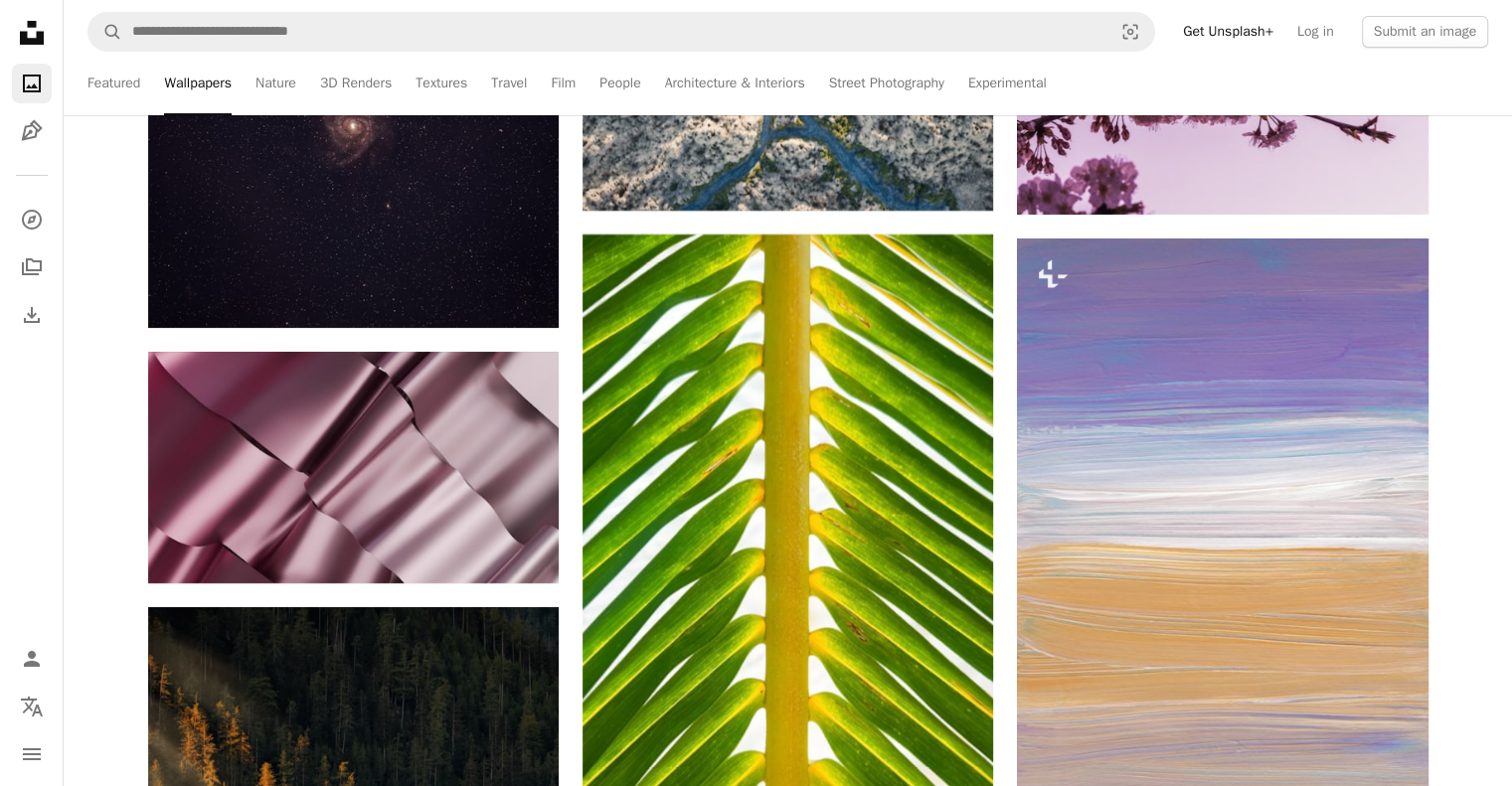 scroll, scrollTop: 7324, scrollLeft: 0, axis: vertical 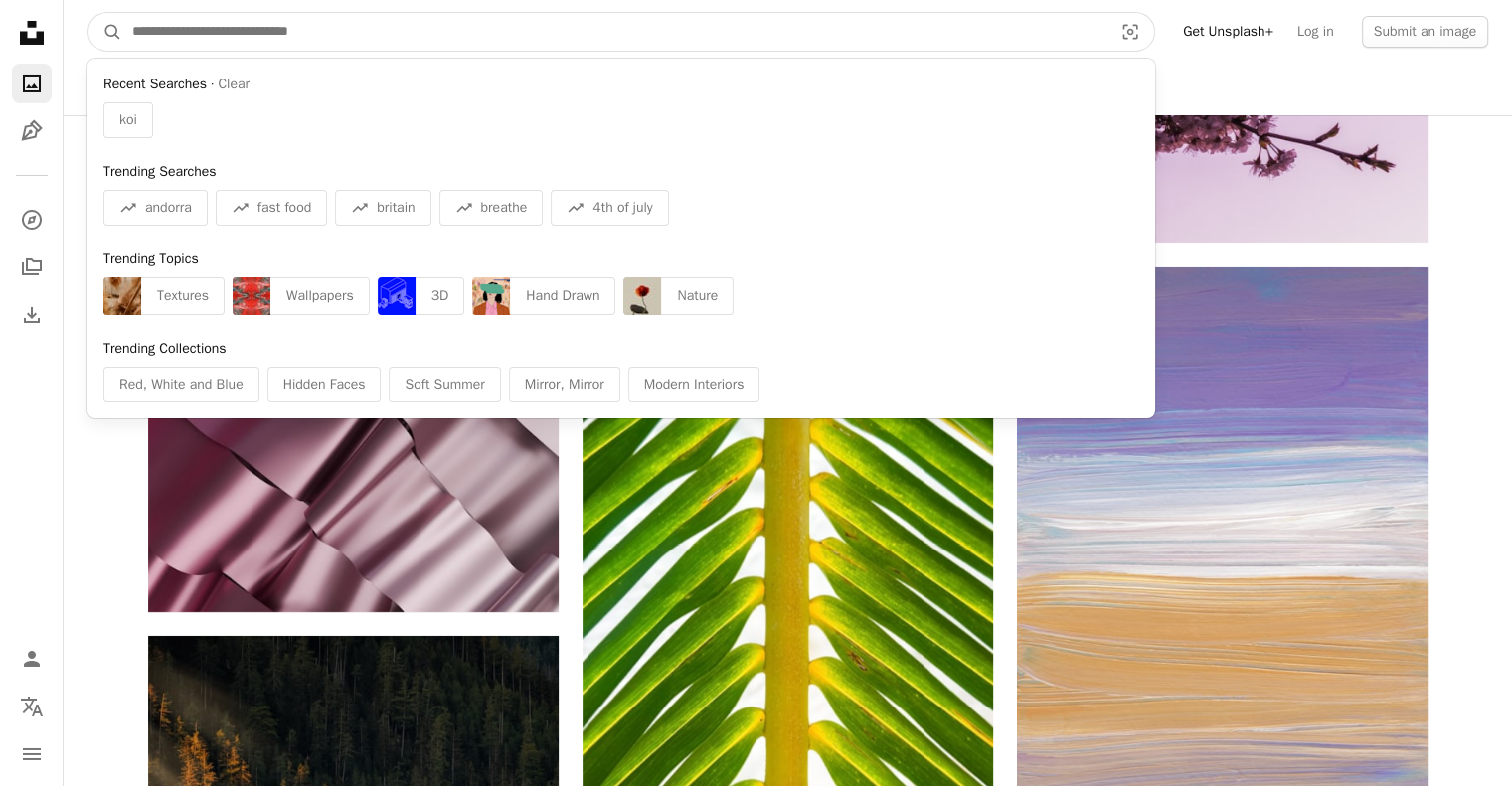 click at bounding box center (614, 32) 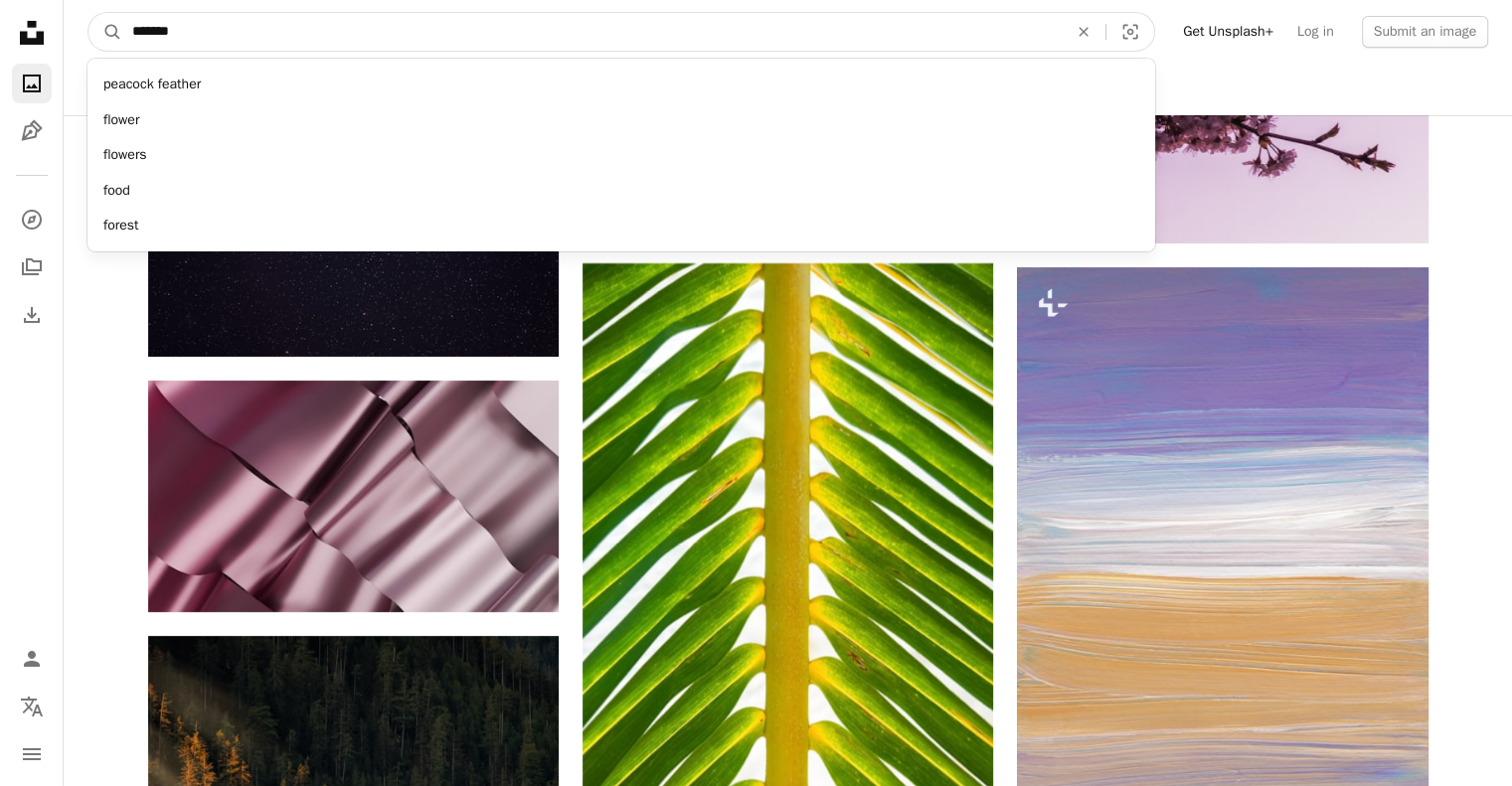 type on "*******" 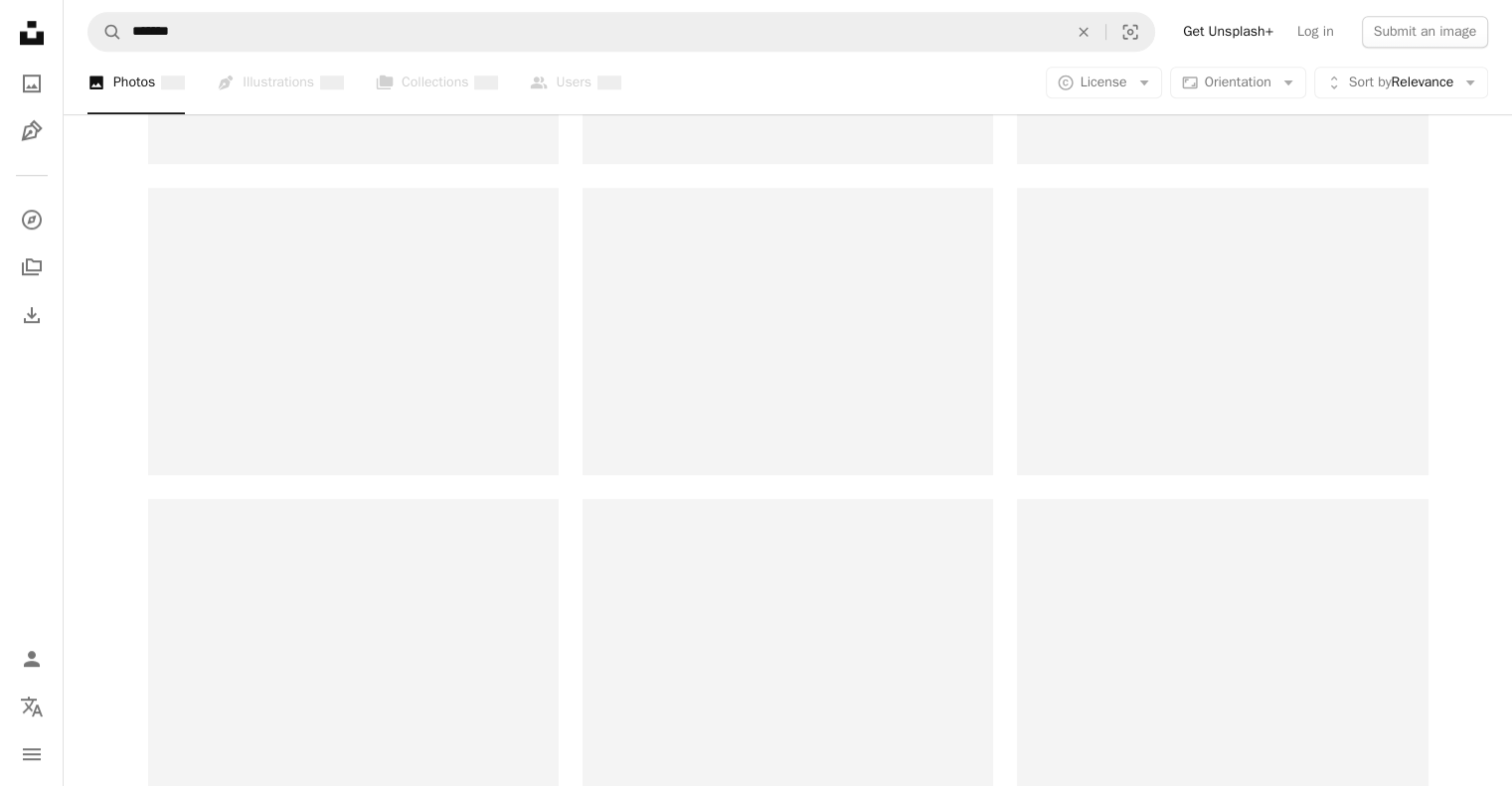 scroll, scrollTop: 0, scrollLeft: 0, axis: both 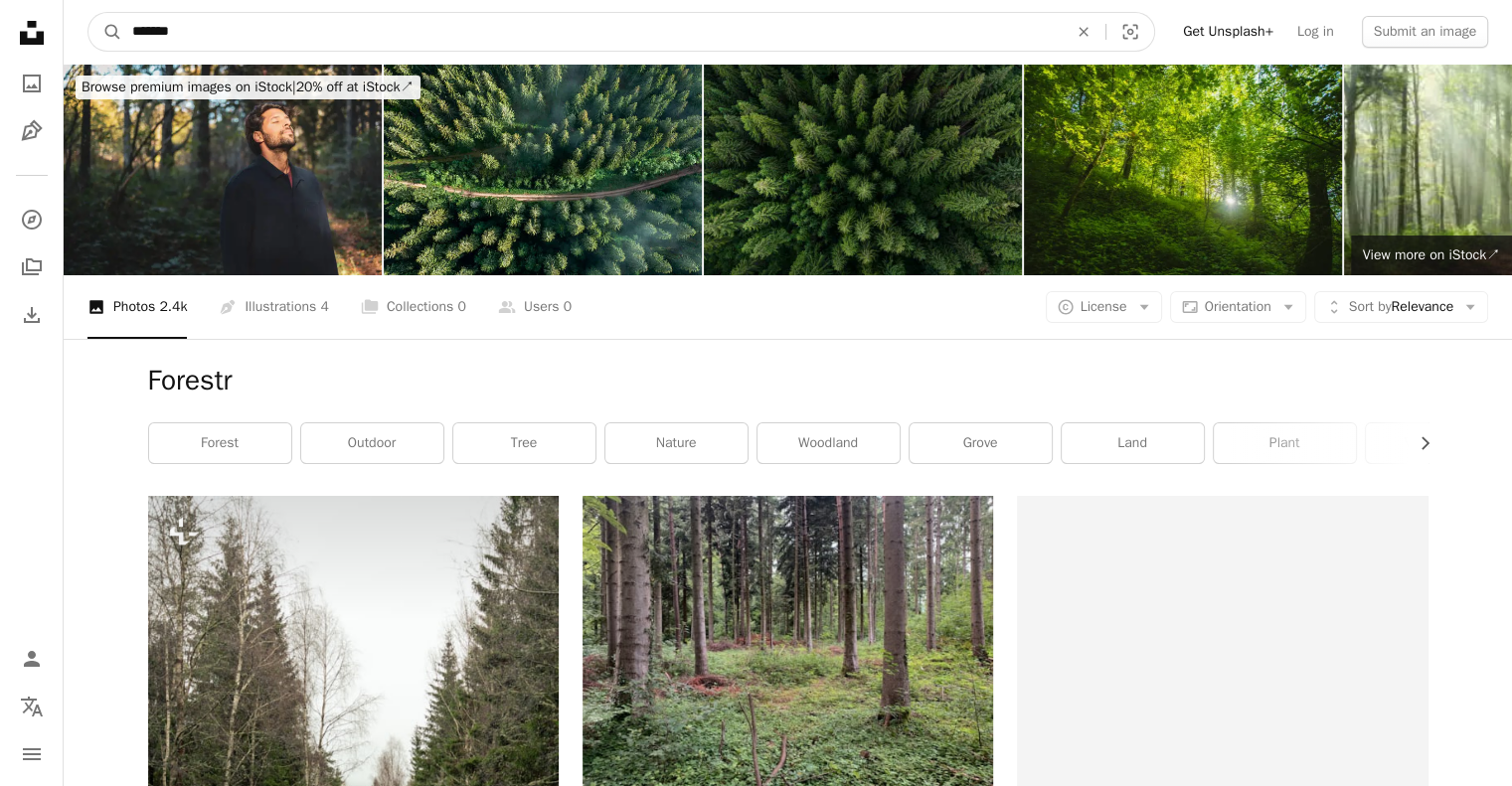 click on "*******" at bounding box center [591, 32] 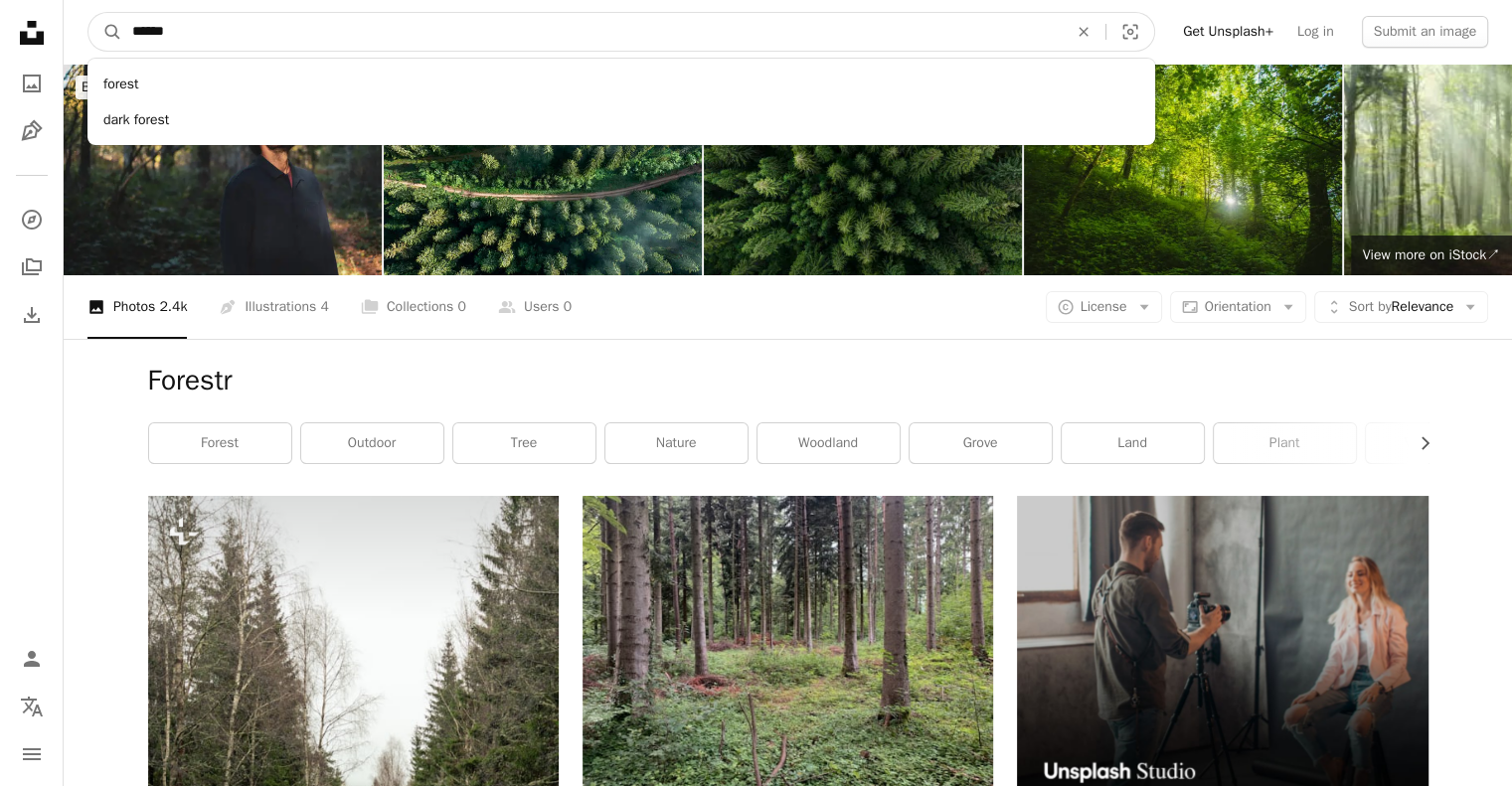 click on "A magnifying glass" at bounding box center [105, 32] 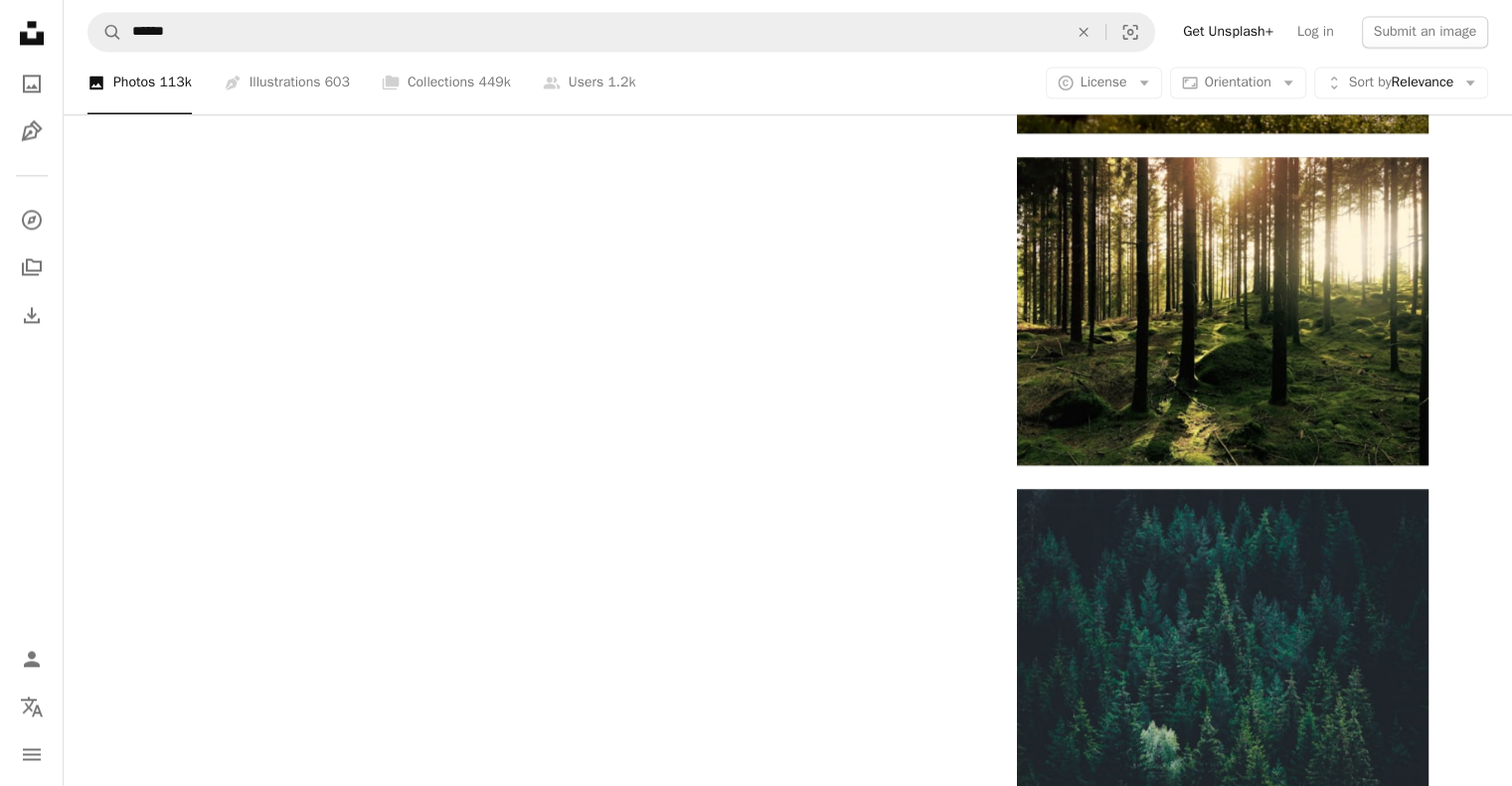 scroll, scrollTop: 3273, scrollLeft: 0, axis: vertical 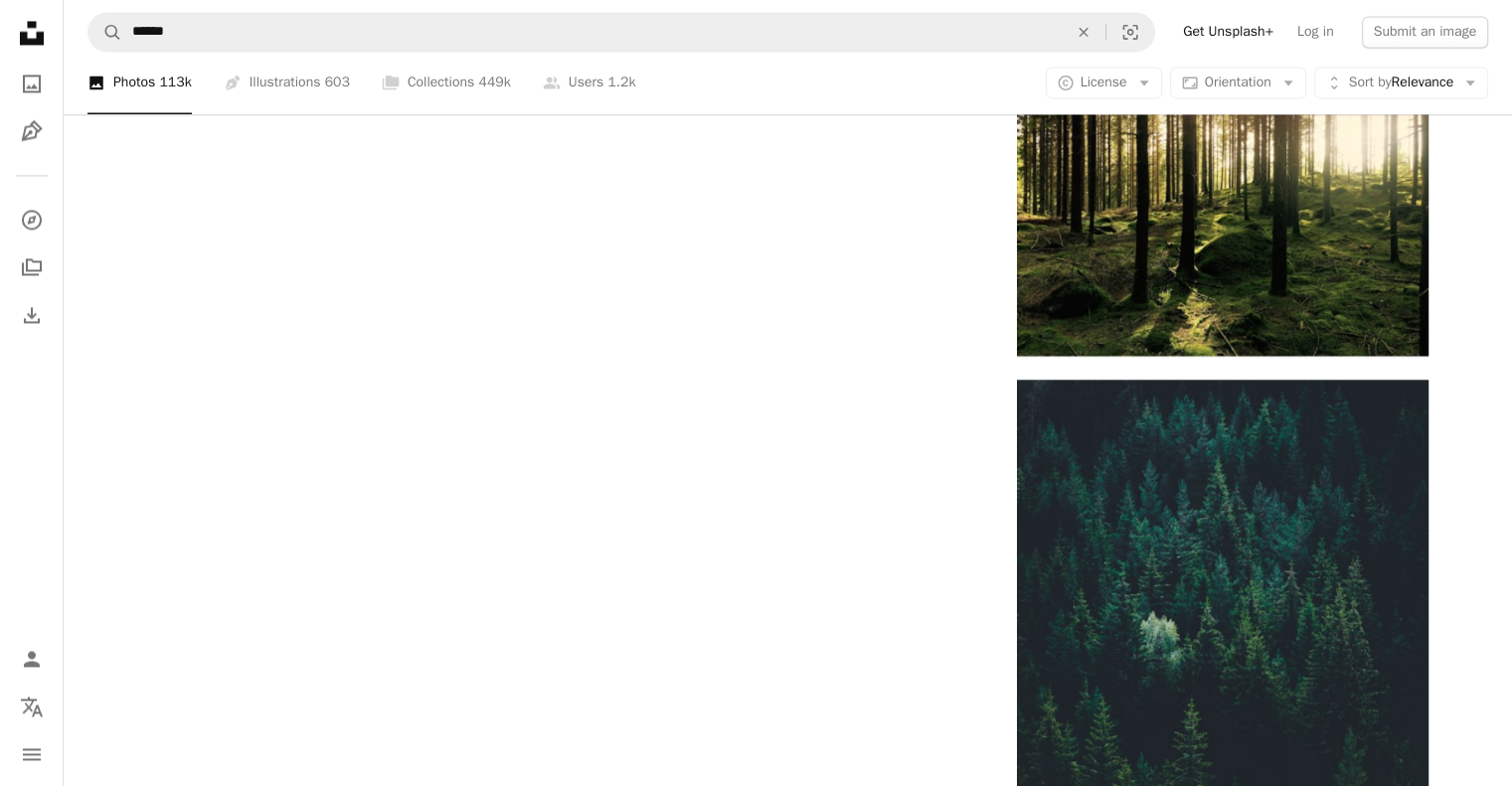 click on "Load more" at bounding box center (788, 1189) 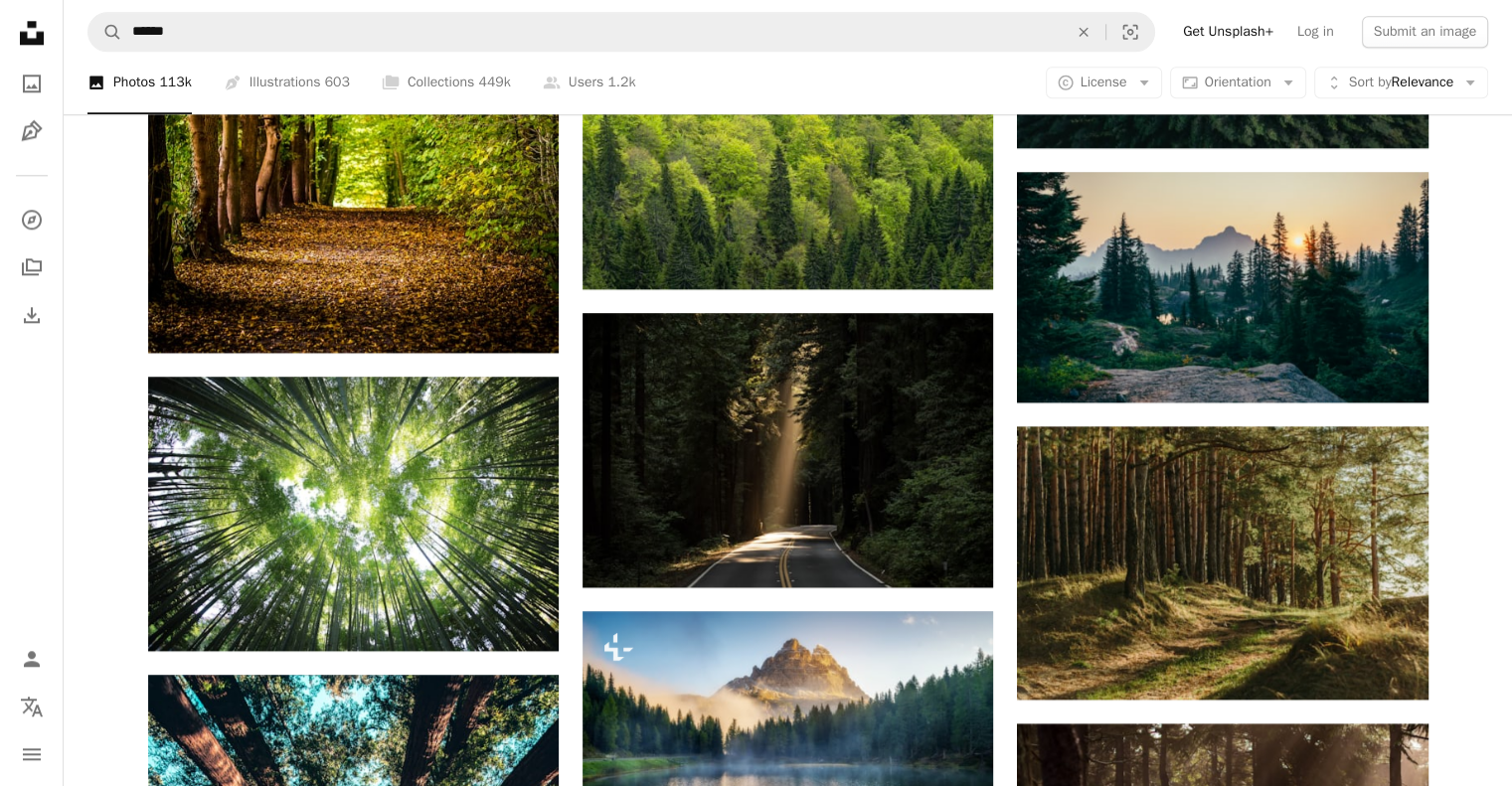 scroll, scrollTop: 2343, scrollLeft: 0, axis: vertical 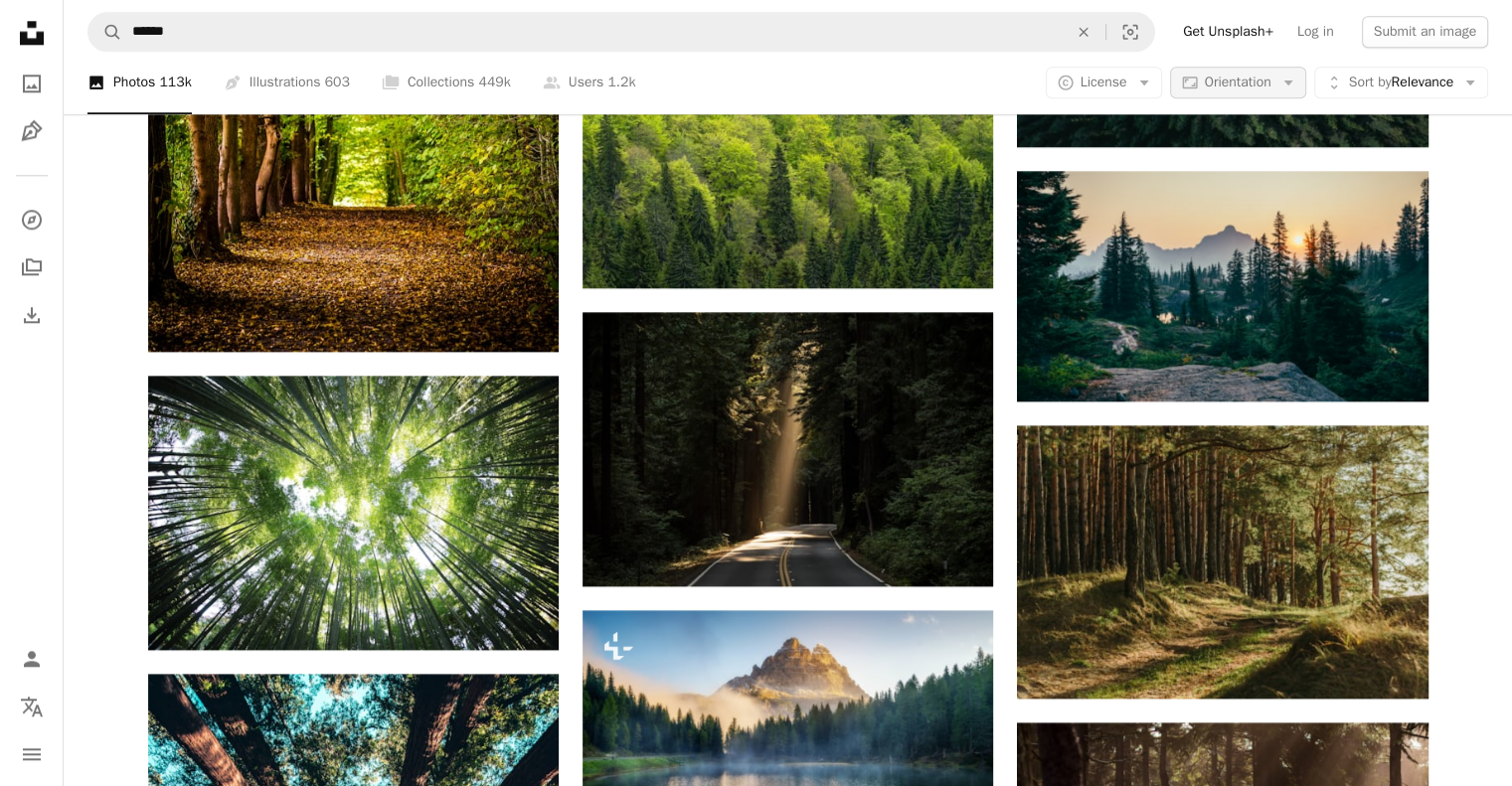 click on "Orientation" at bounding box center [1238, 82] 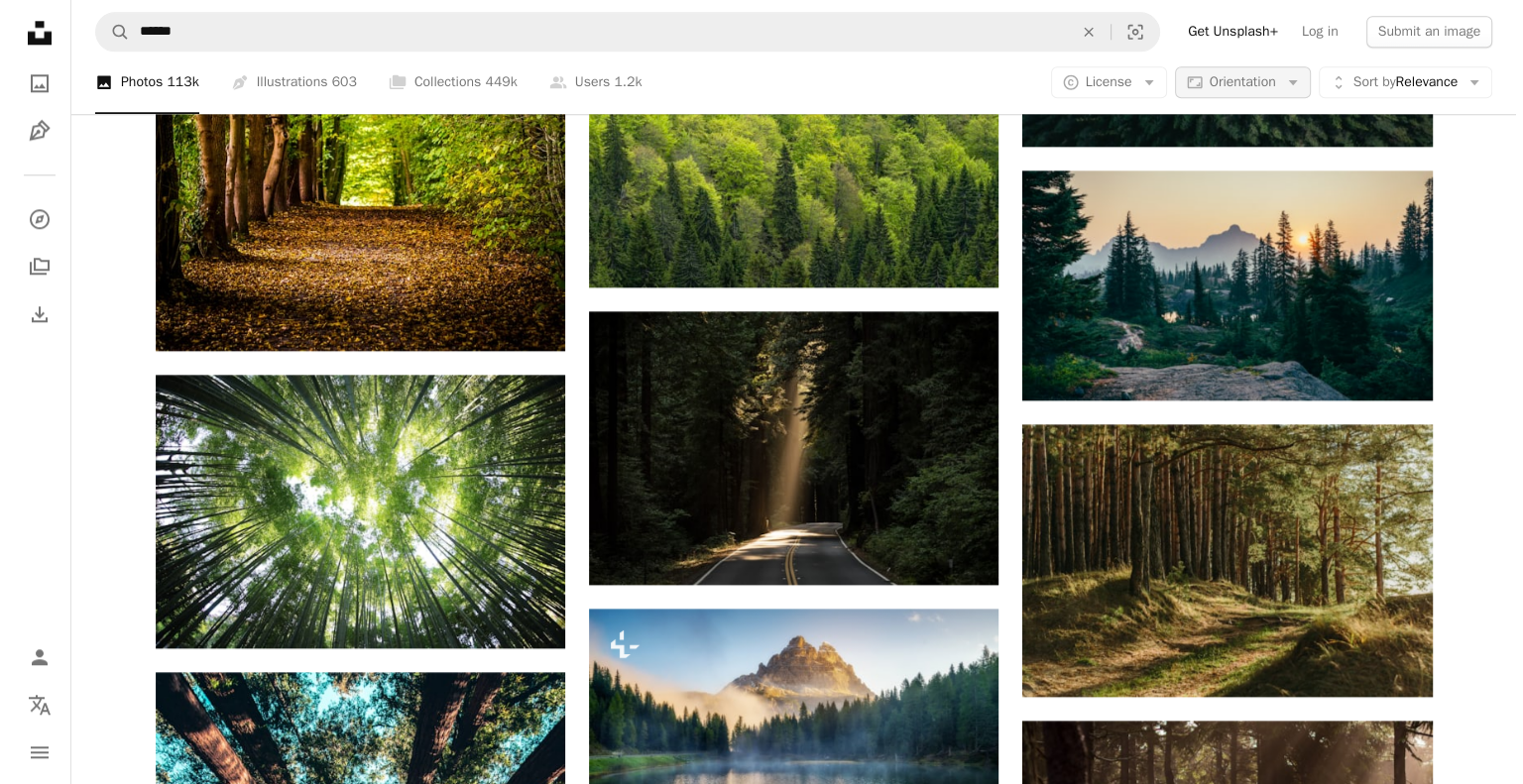 scroll, scrollTop: 0, scrollLeft: 0, axis: both 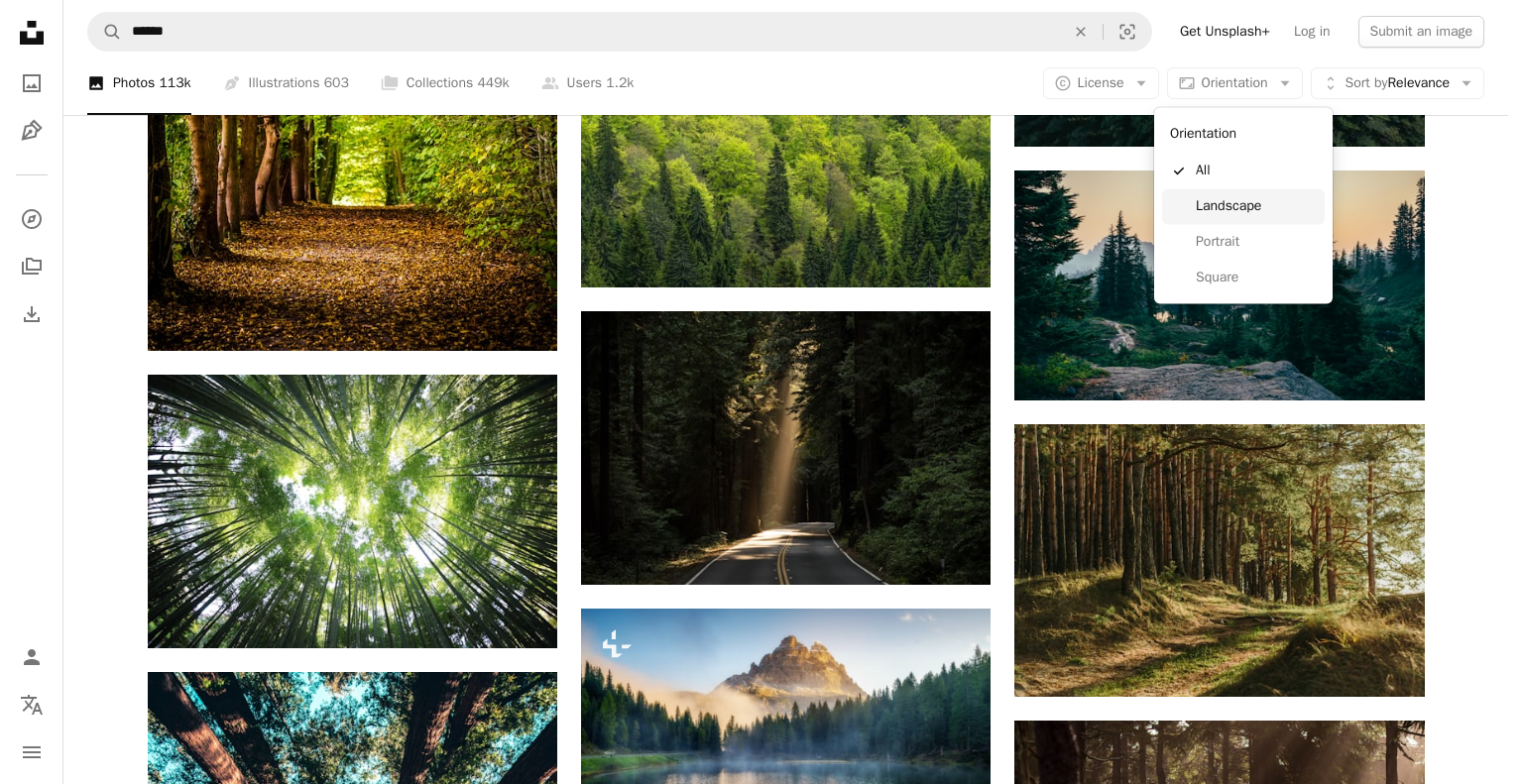 click on "Landscape" at bounding box center (1243, 206) 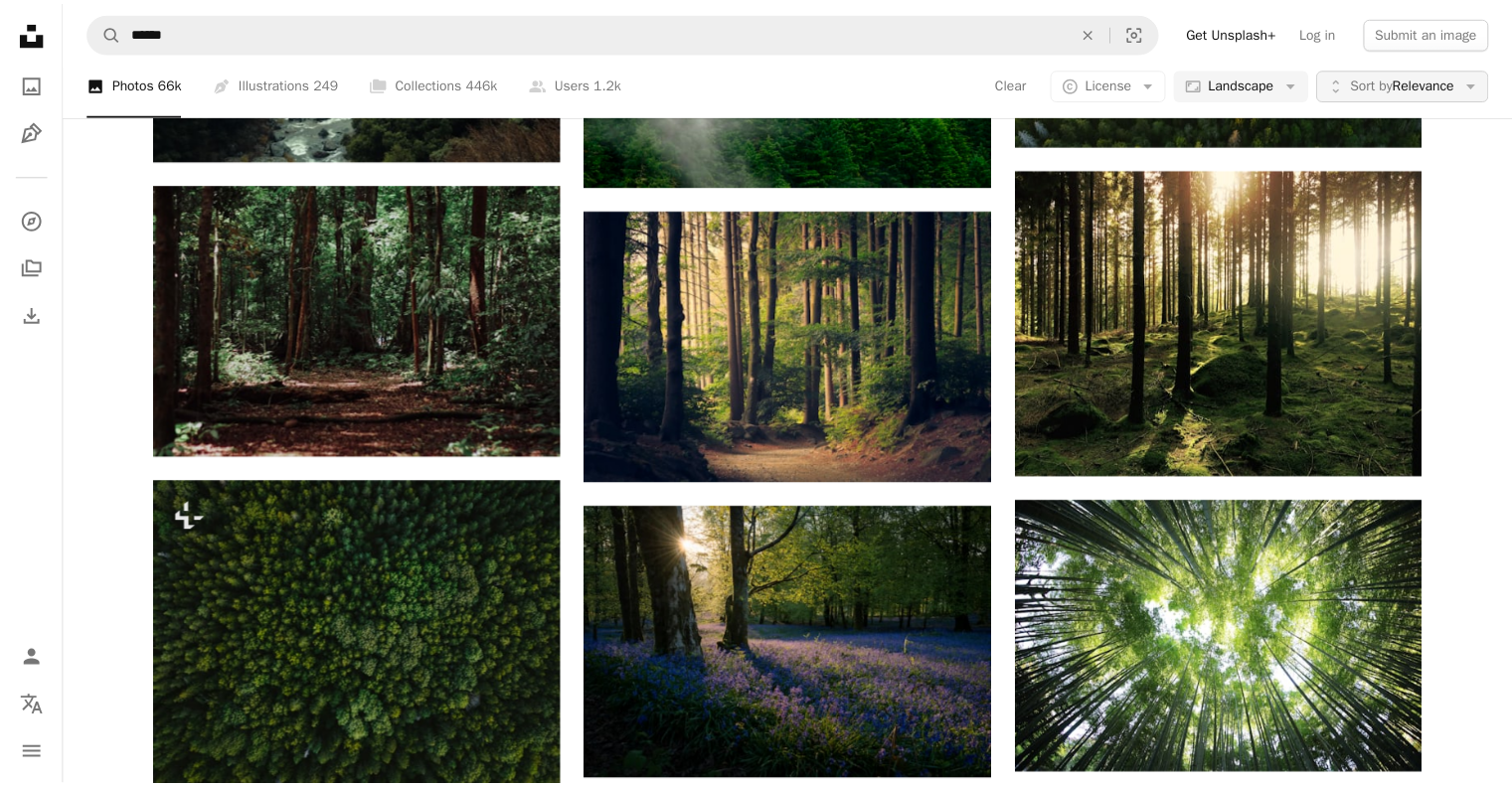 scroll, scrollTop: 0, scrollLeft: 0, axis: both 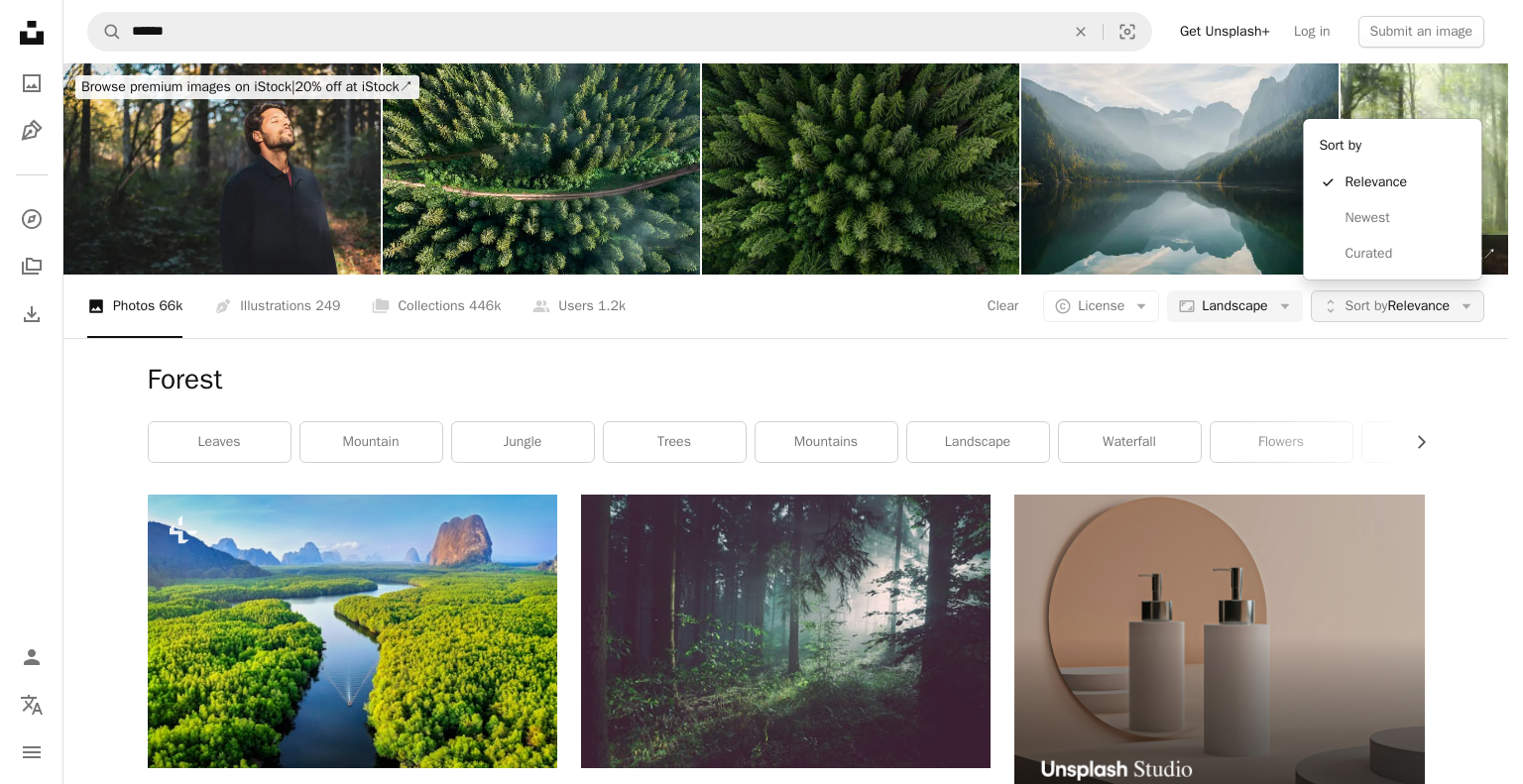 click on "Unfold Sort by  Relevance Arrow down" at bounding box center [1397, 306] 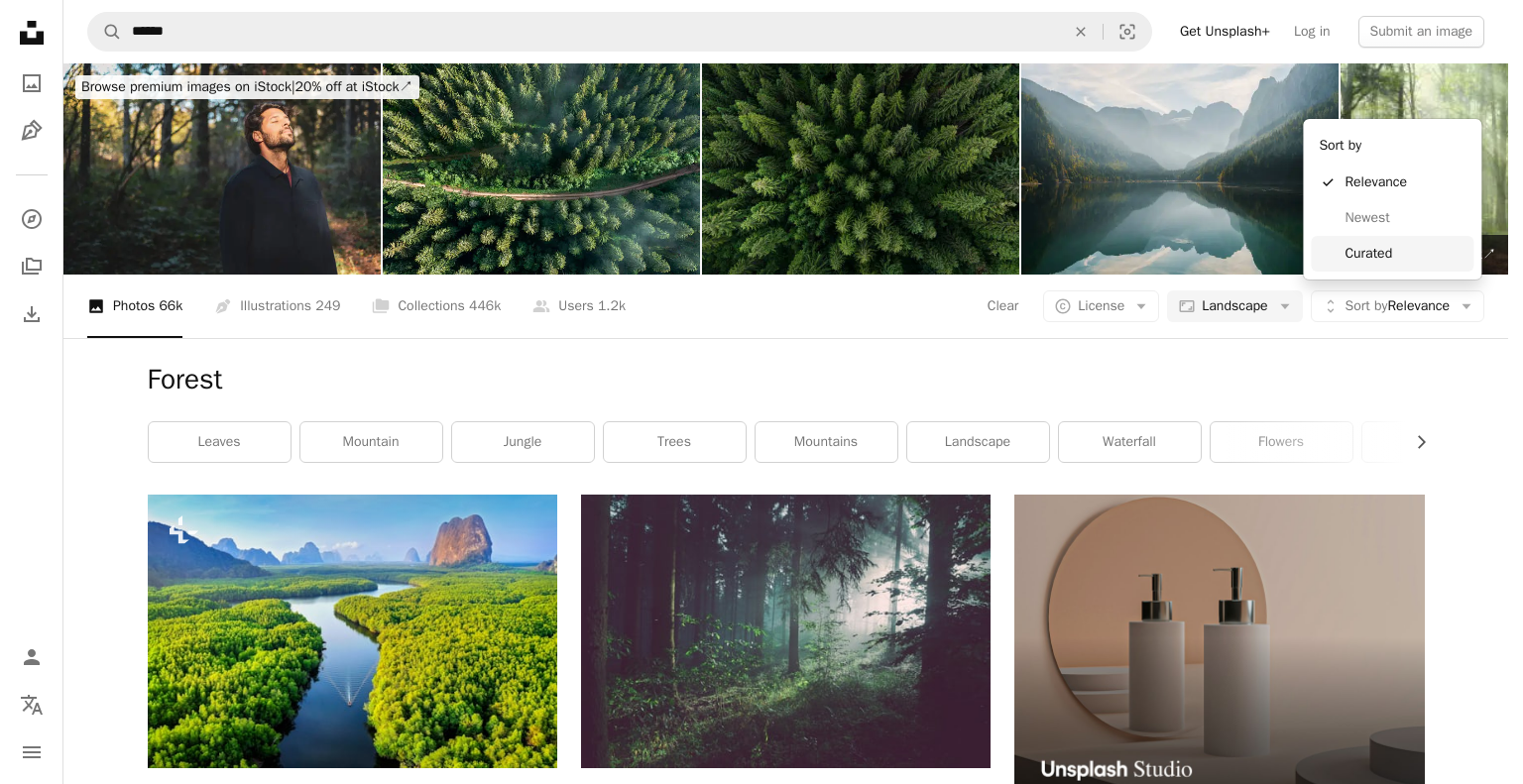 click on "Curated" at bounding box center [1405, 254] 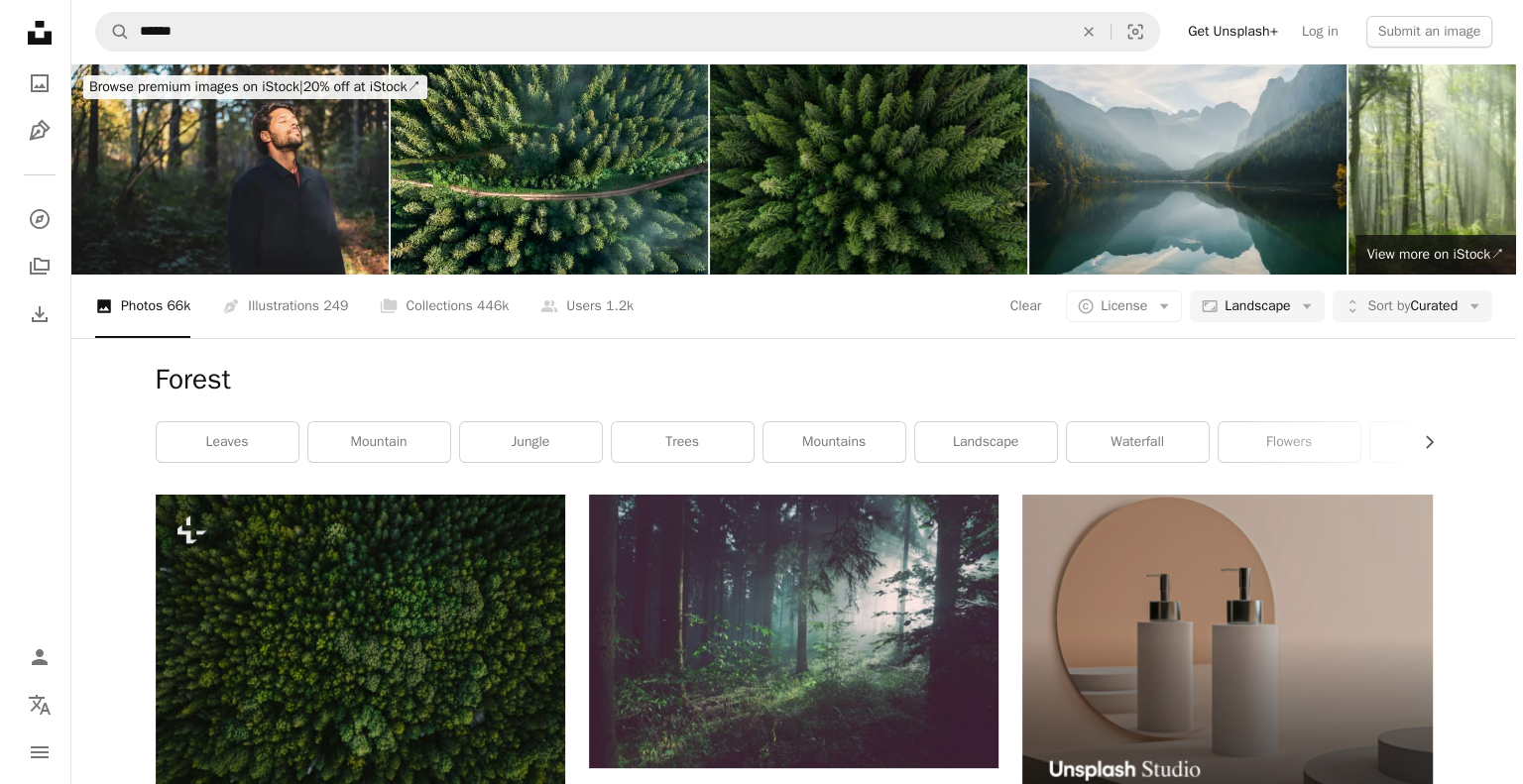 scroll, scrollTop: 3889, scrollLeft: 0, axis: vertical 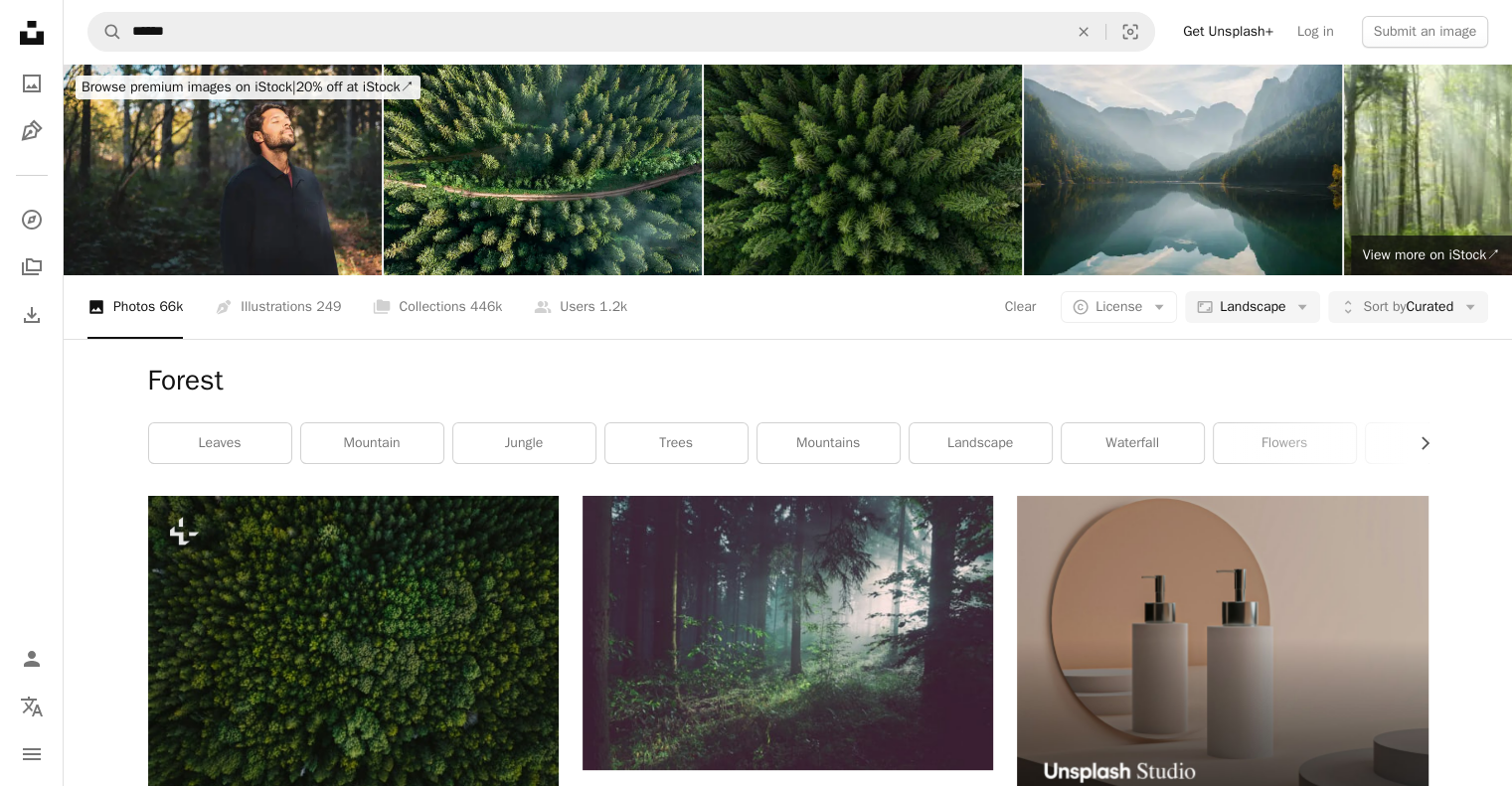 click at bounding box center (353, 5125) 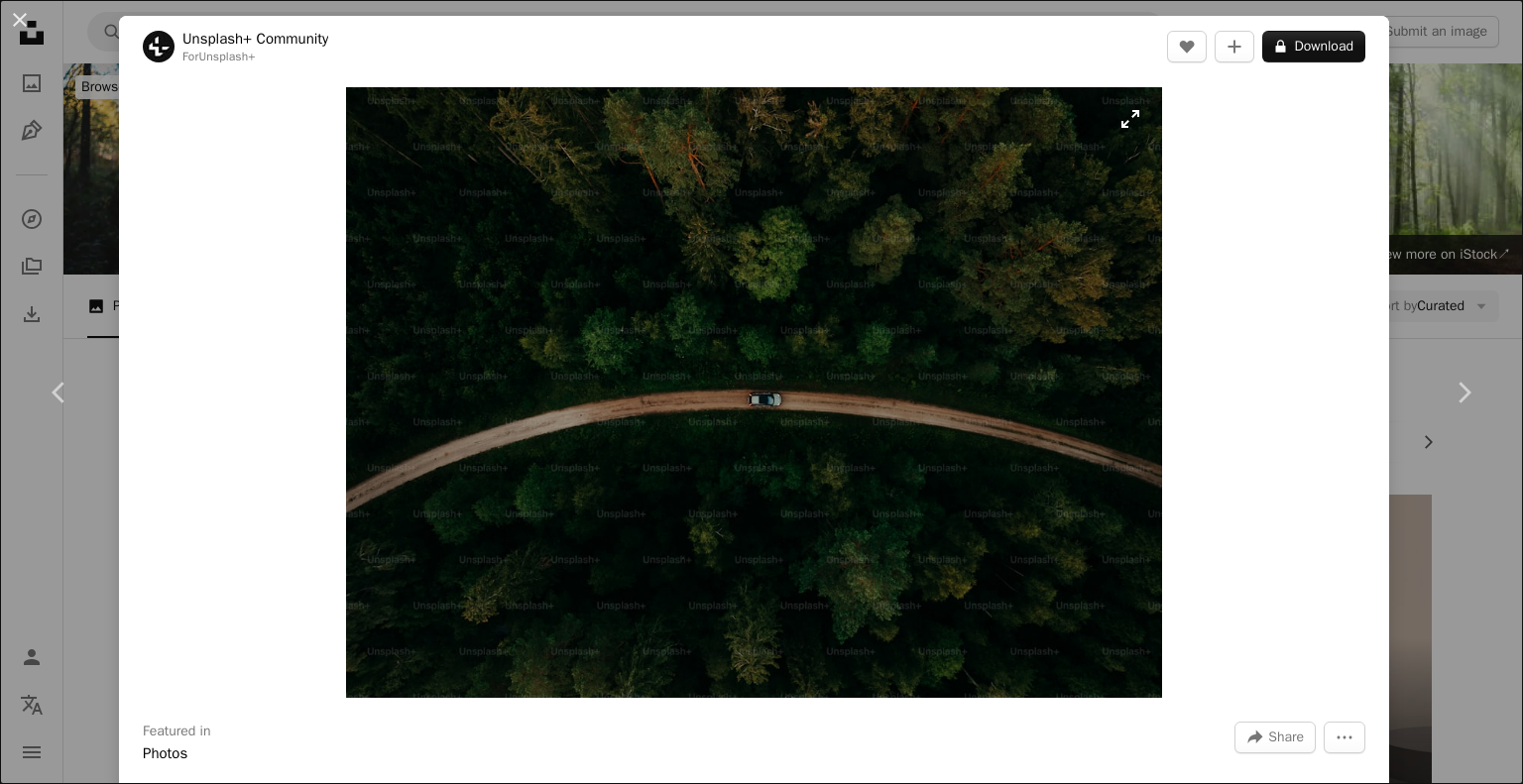 click at bounding box center (754, 392) 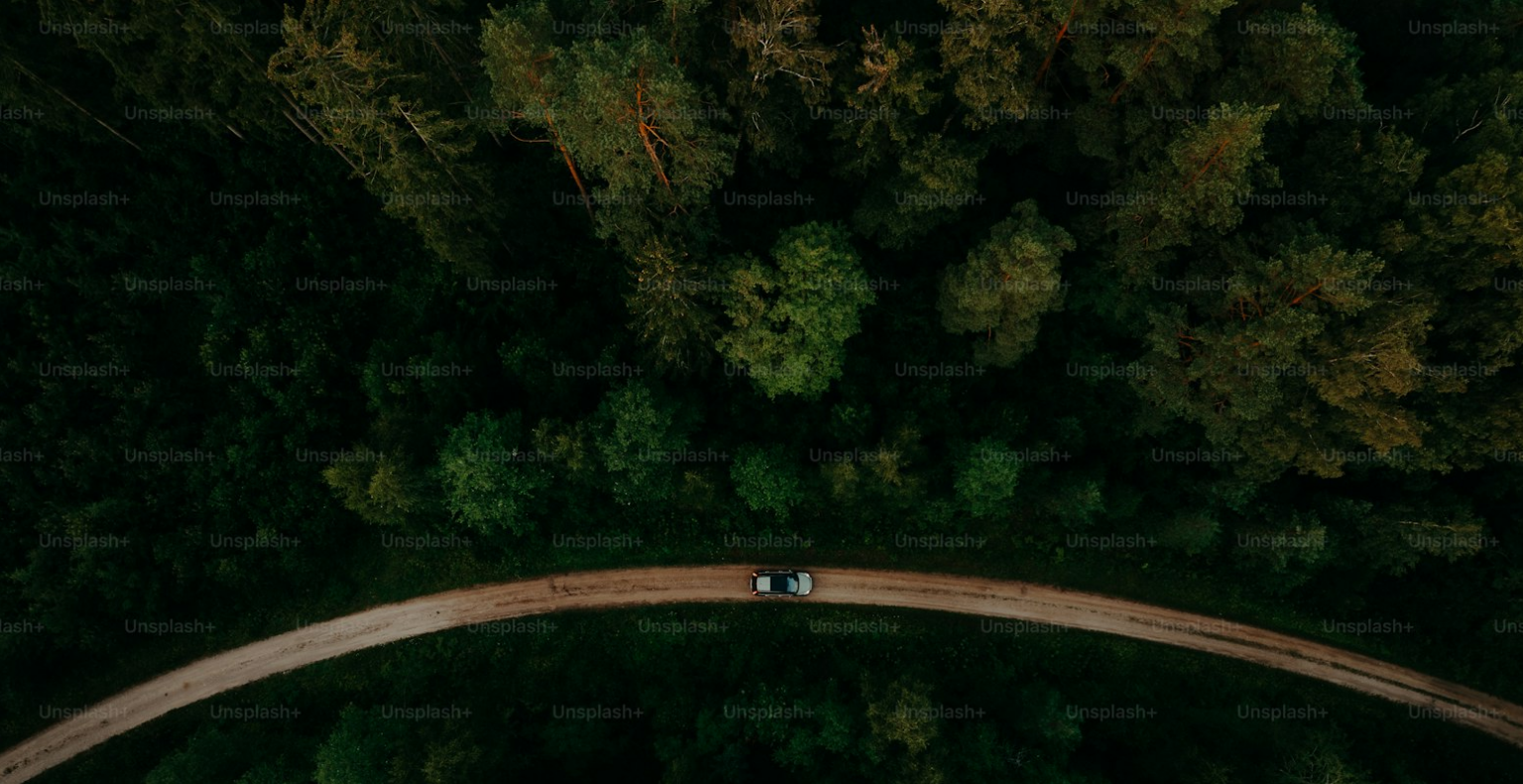 scroll, scrollTop: 167, scrollLeft: 0, axis: vertical 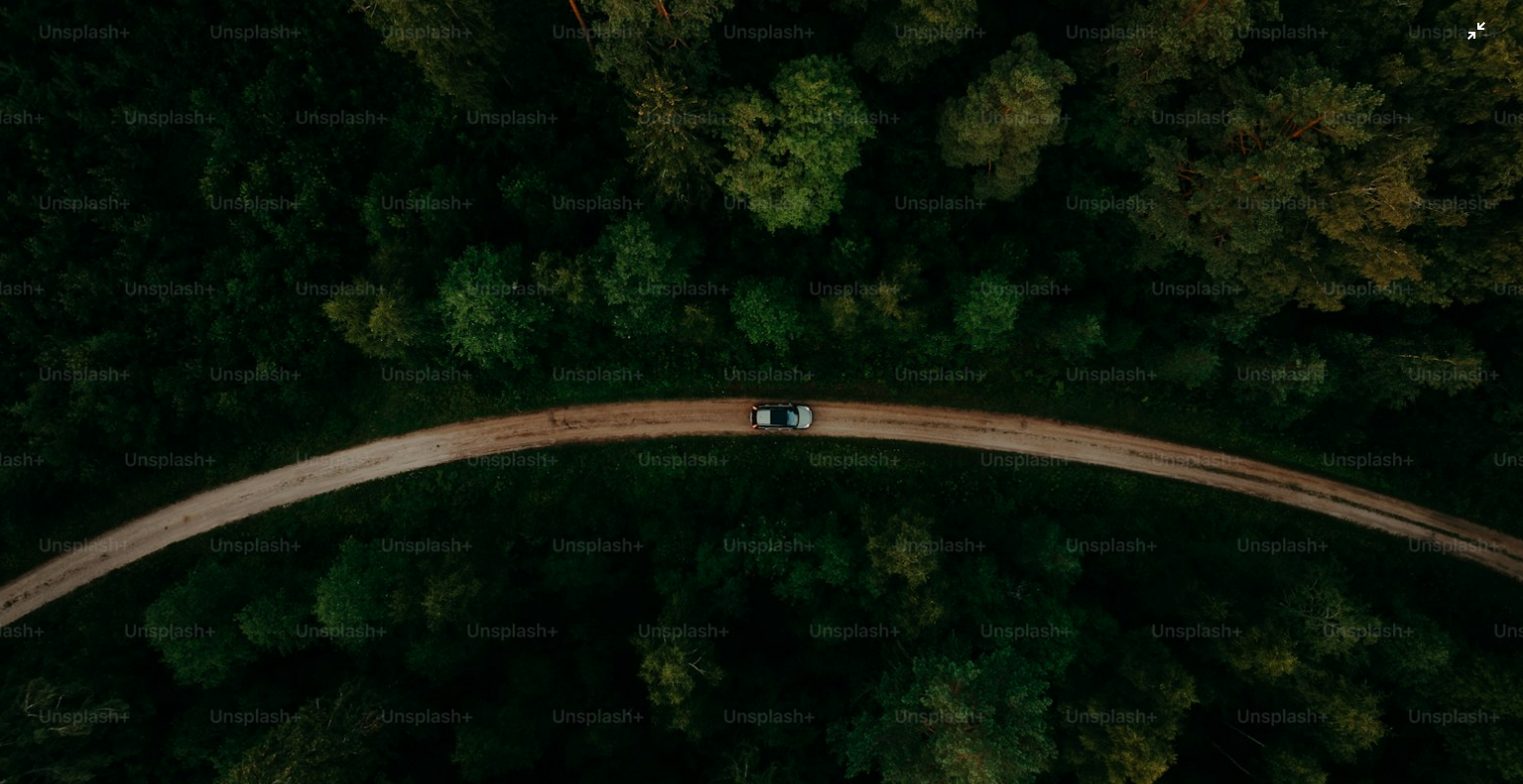 click at bounding box center (762, 403) 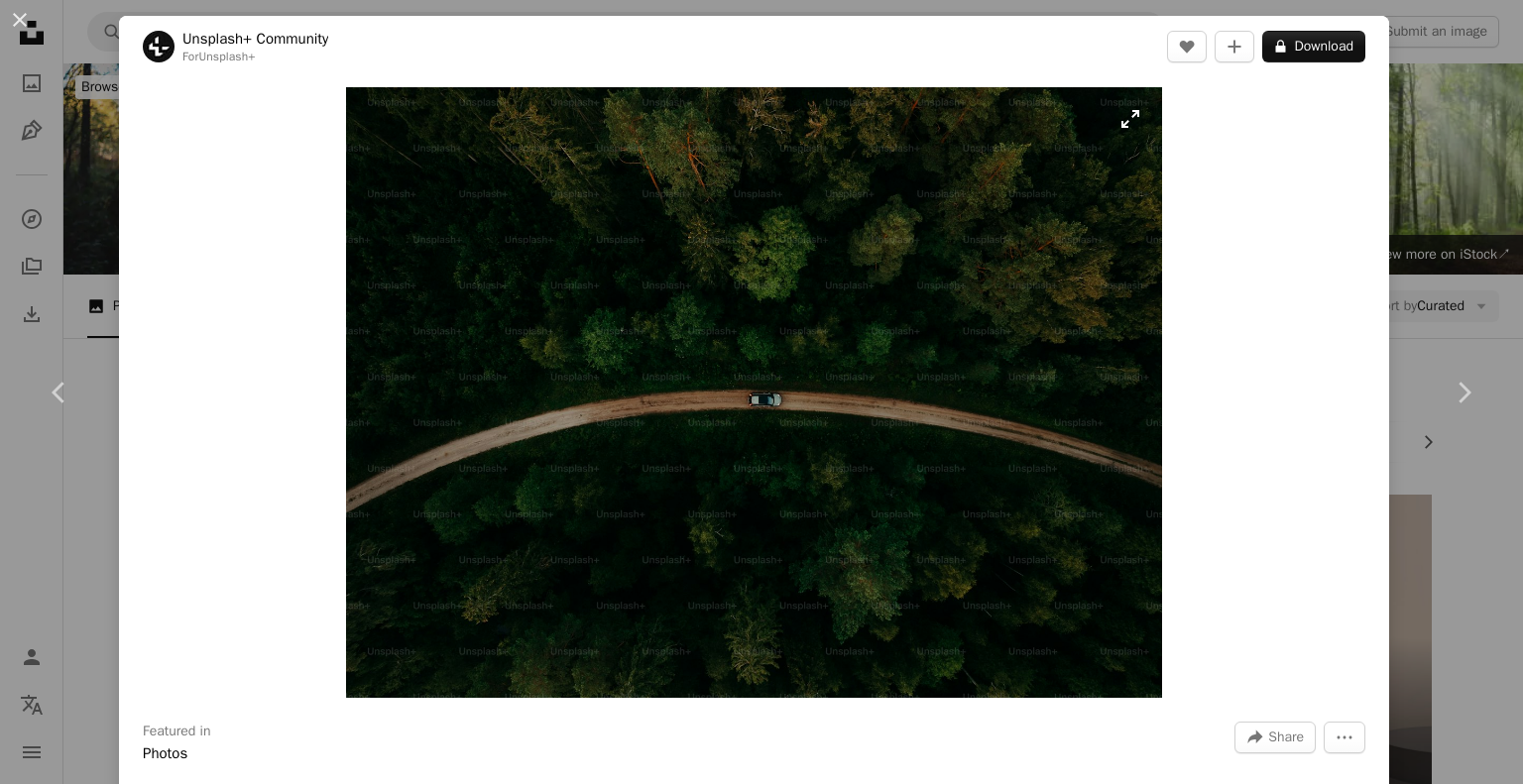 click at bounding box center [754, 392] 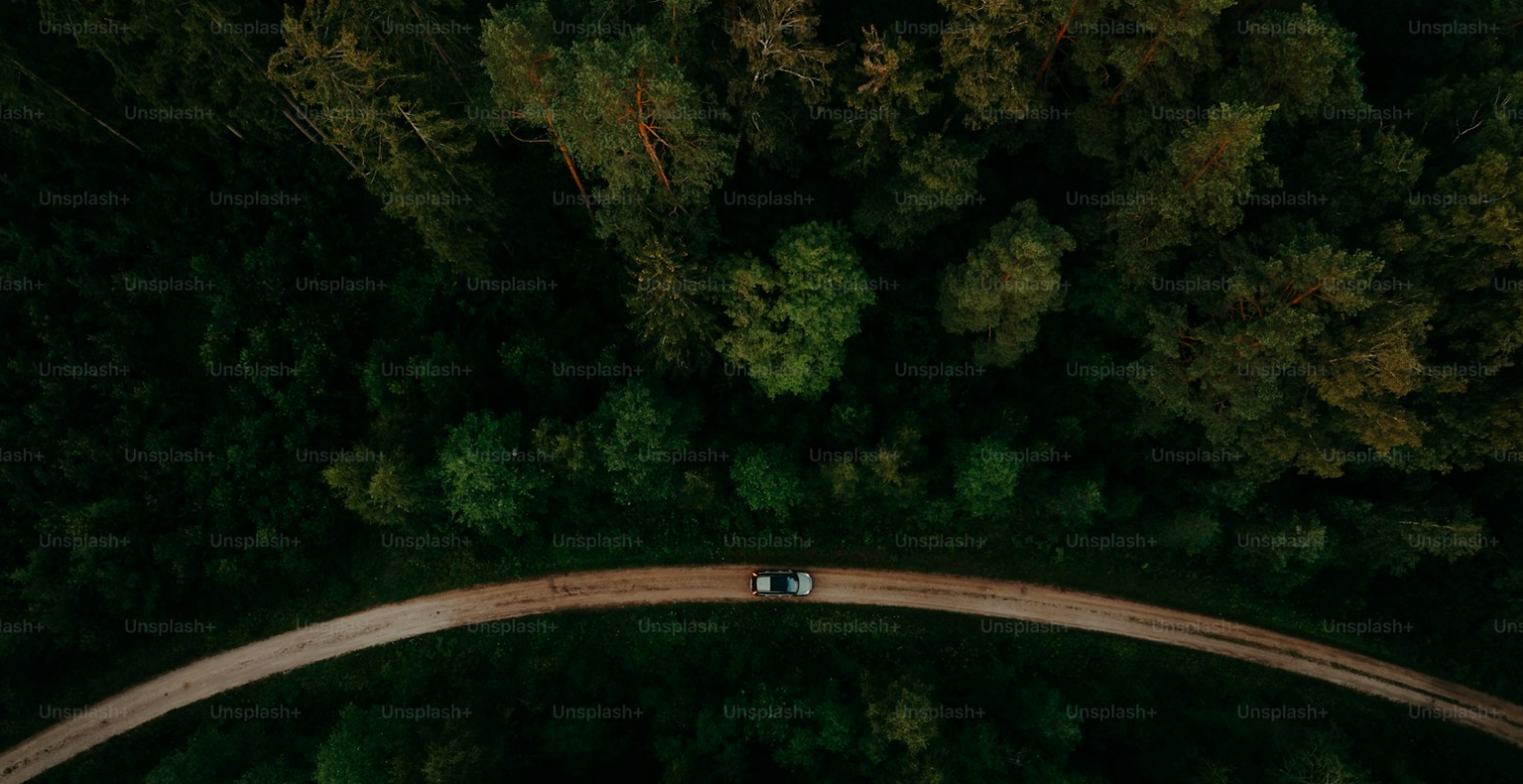 scroll, scrollTop: 167, scrollLeft: 0, axis: vertical 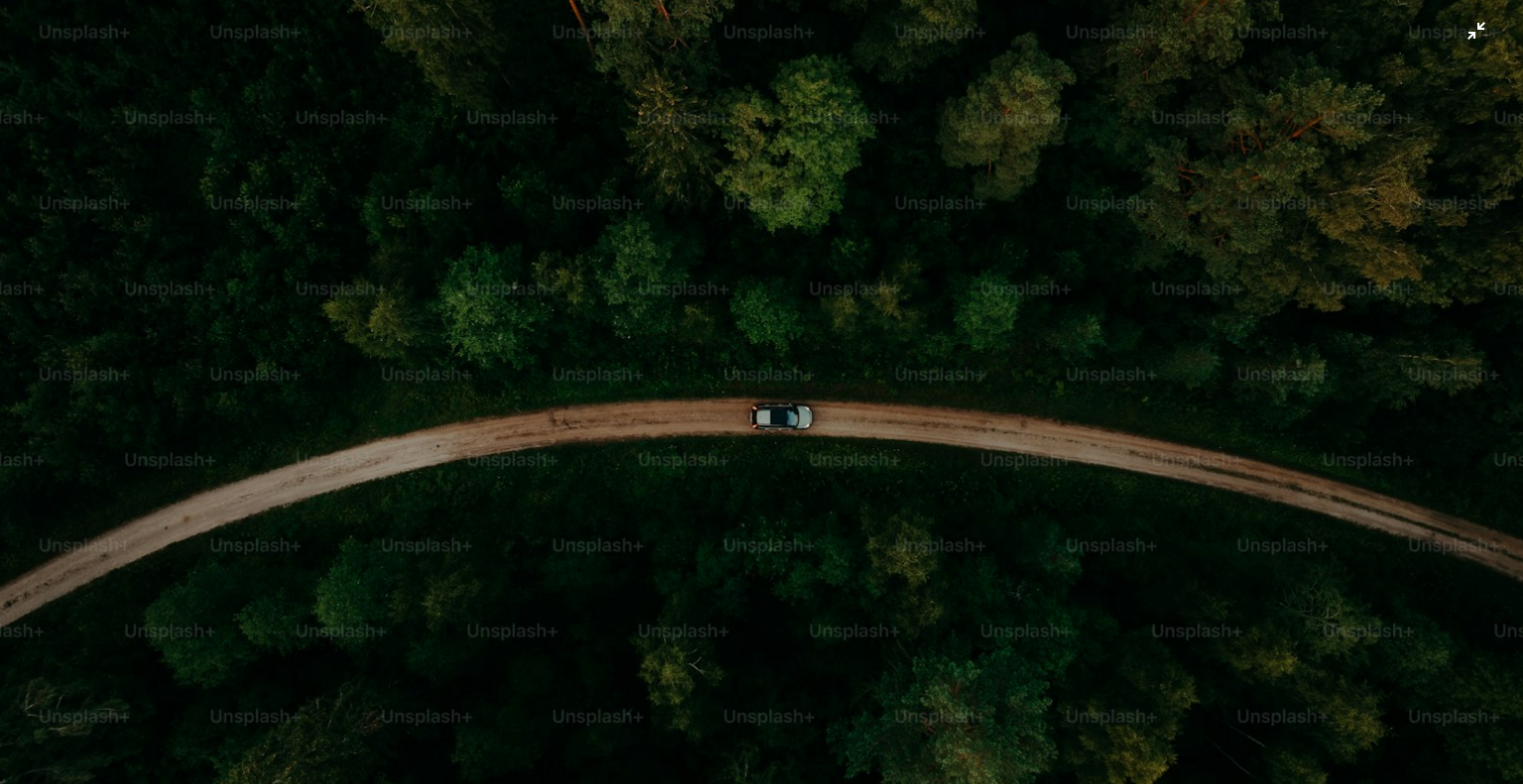 click at bounding box center [762, 403] 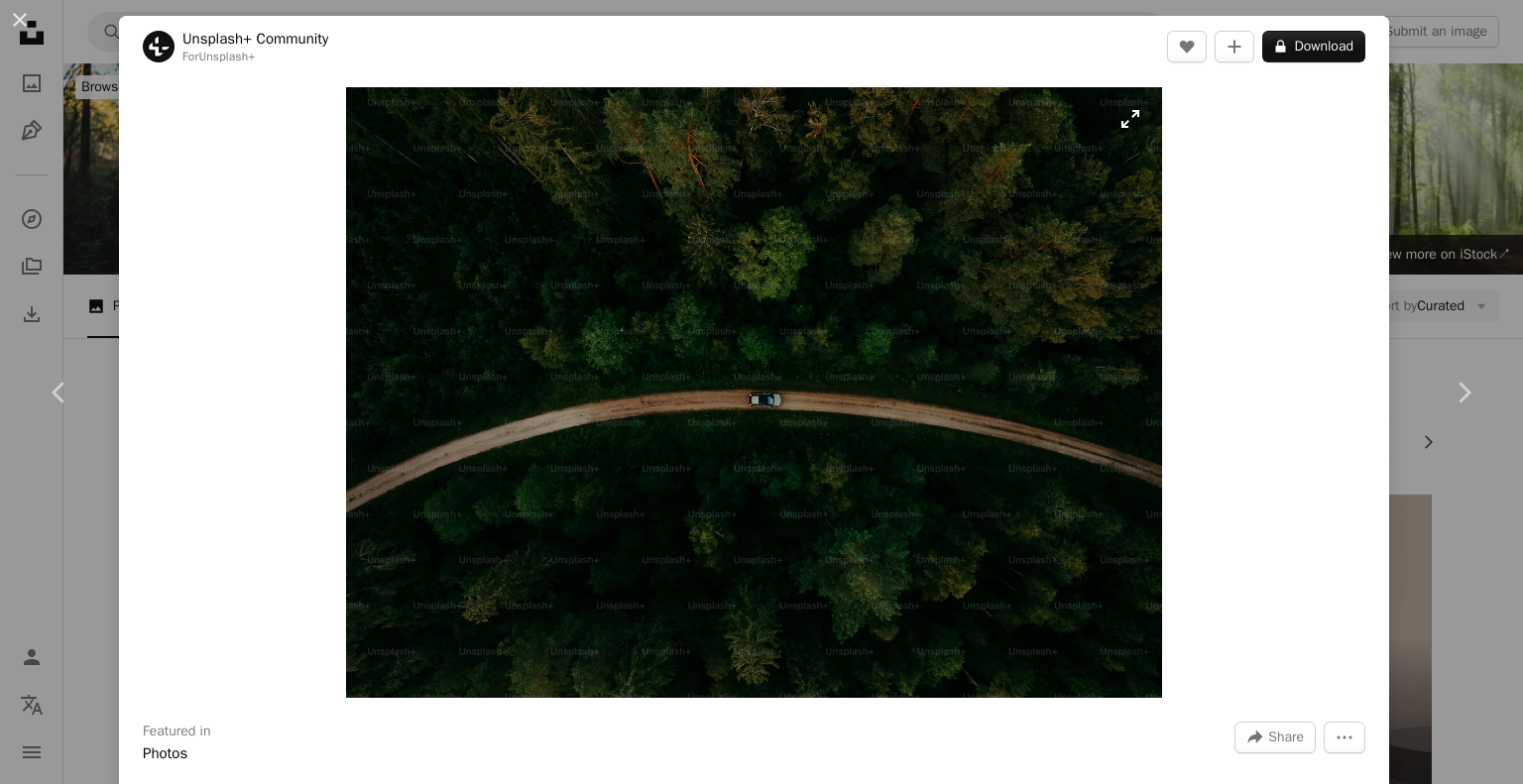 type 